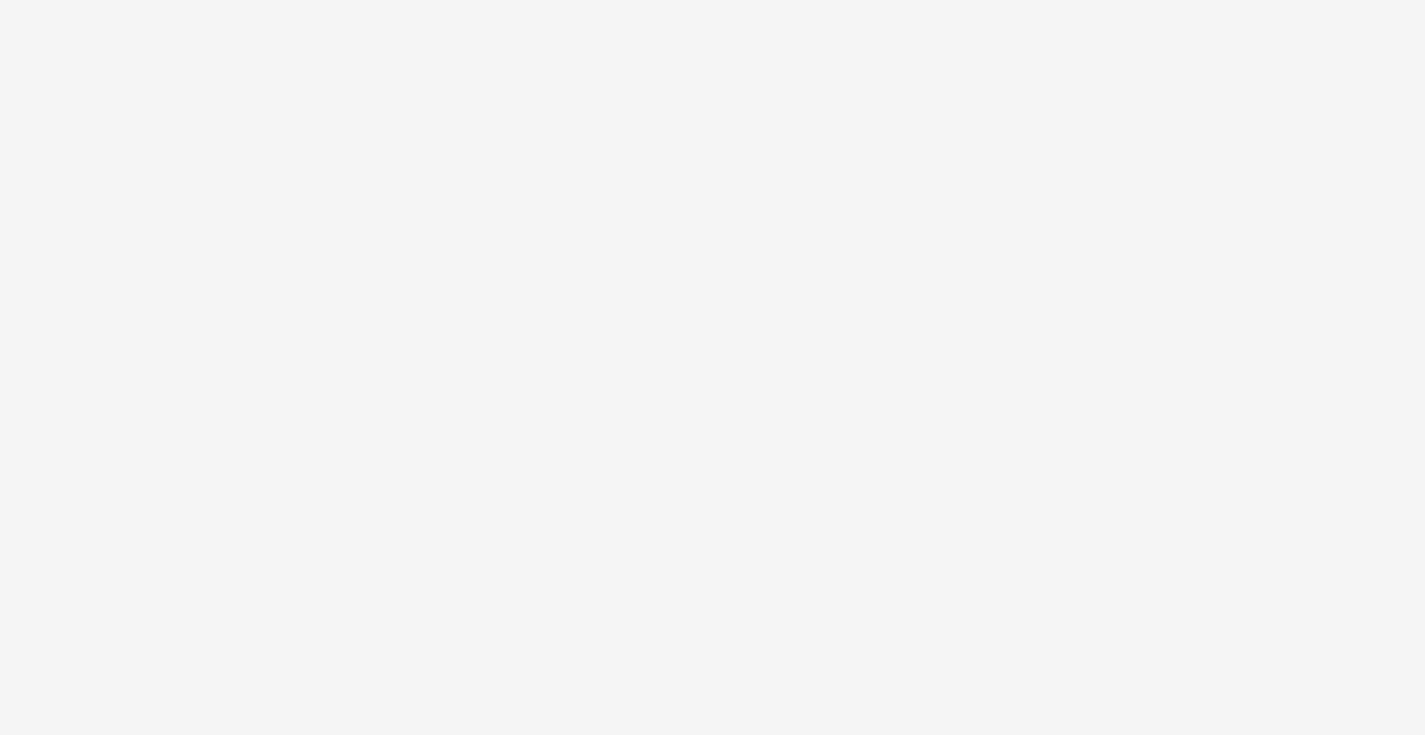 scroll, scrollTop: 0, scrollLeft: 0, axis: both 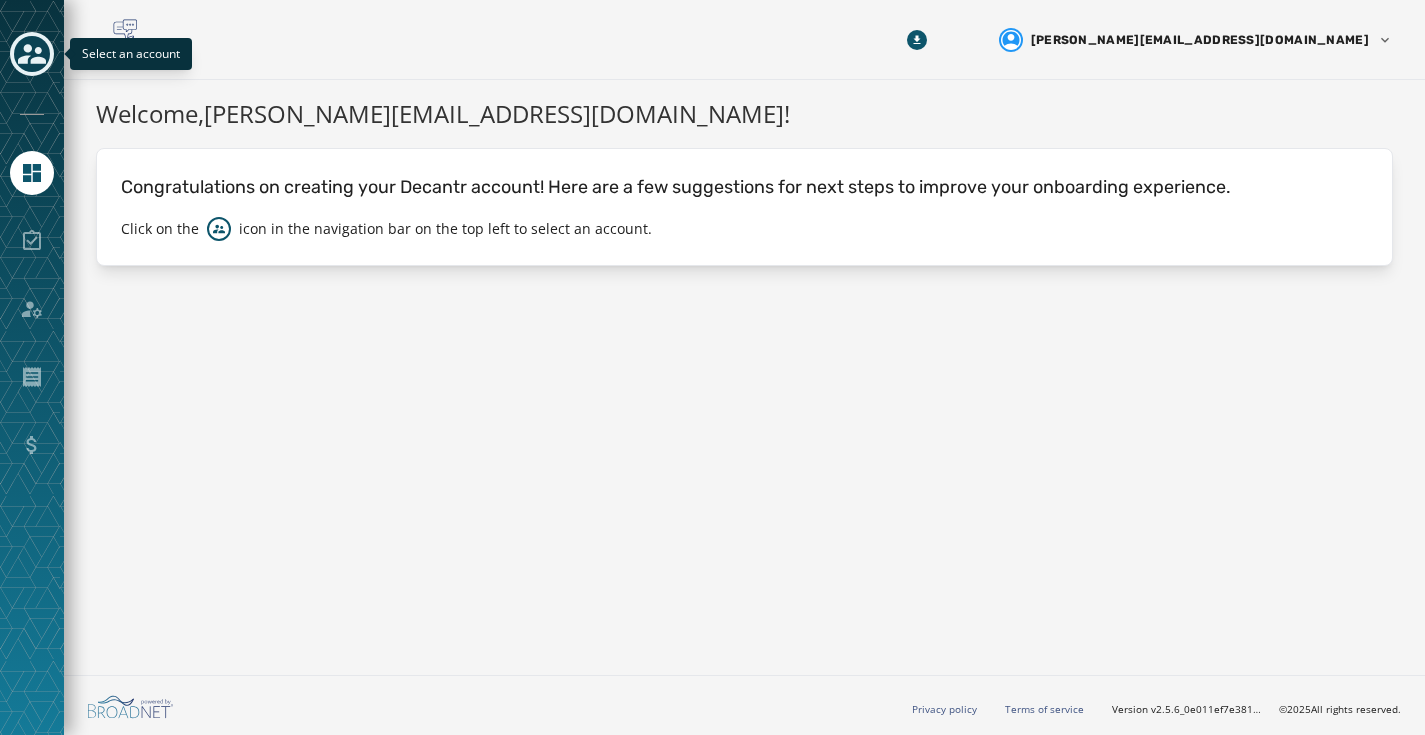 click 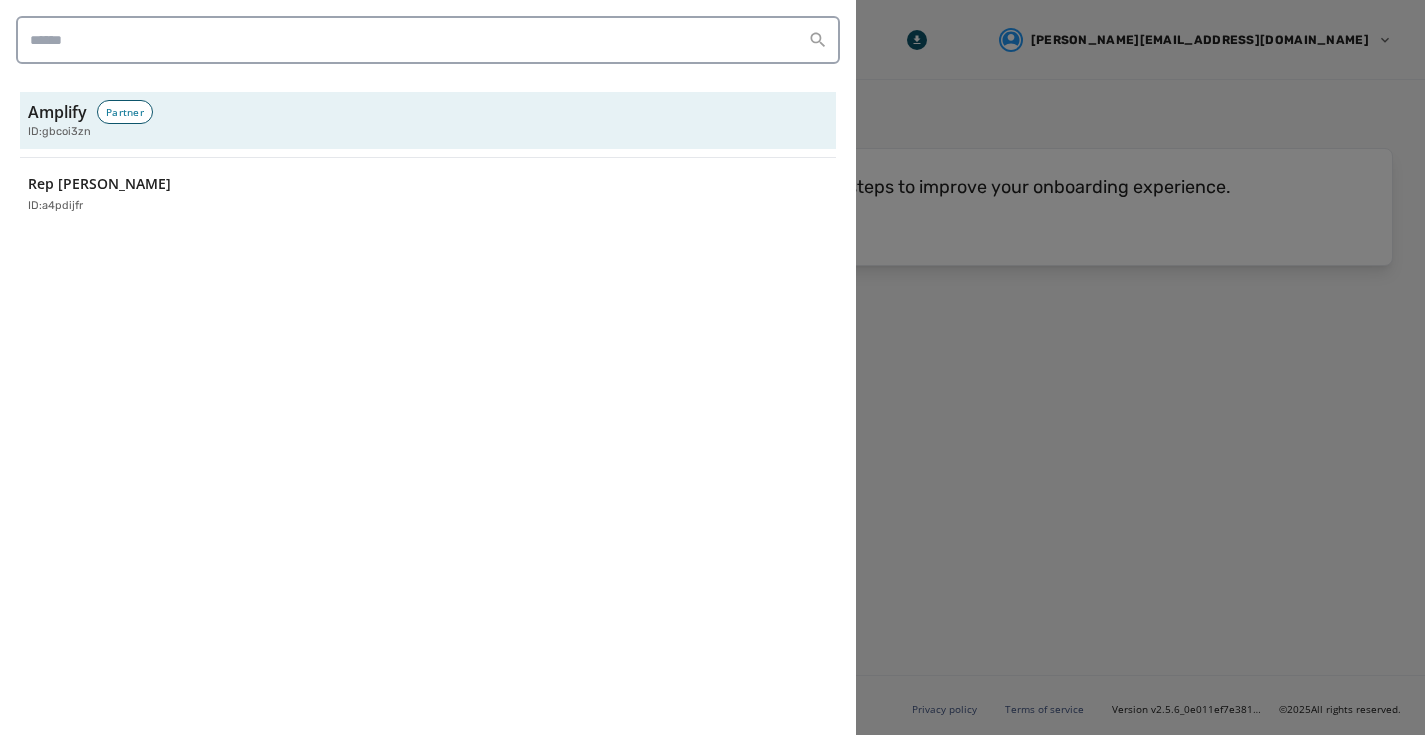 click on "Rep [PERSON_NAME] ID:  a4pdijfr" at bounding box center (428, 194) 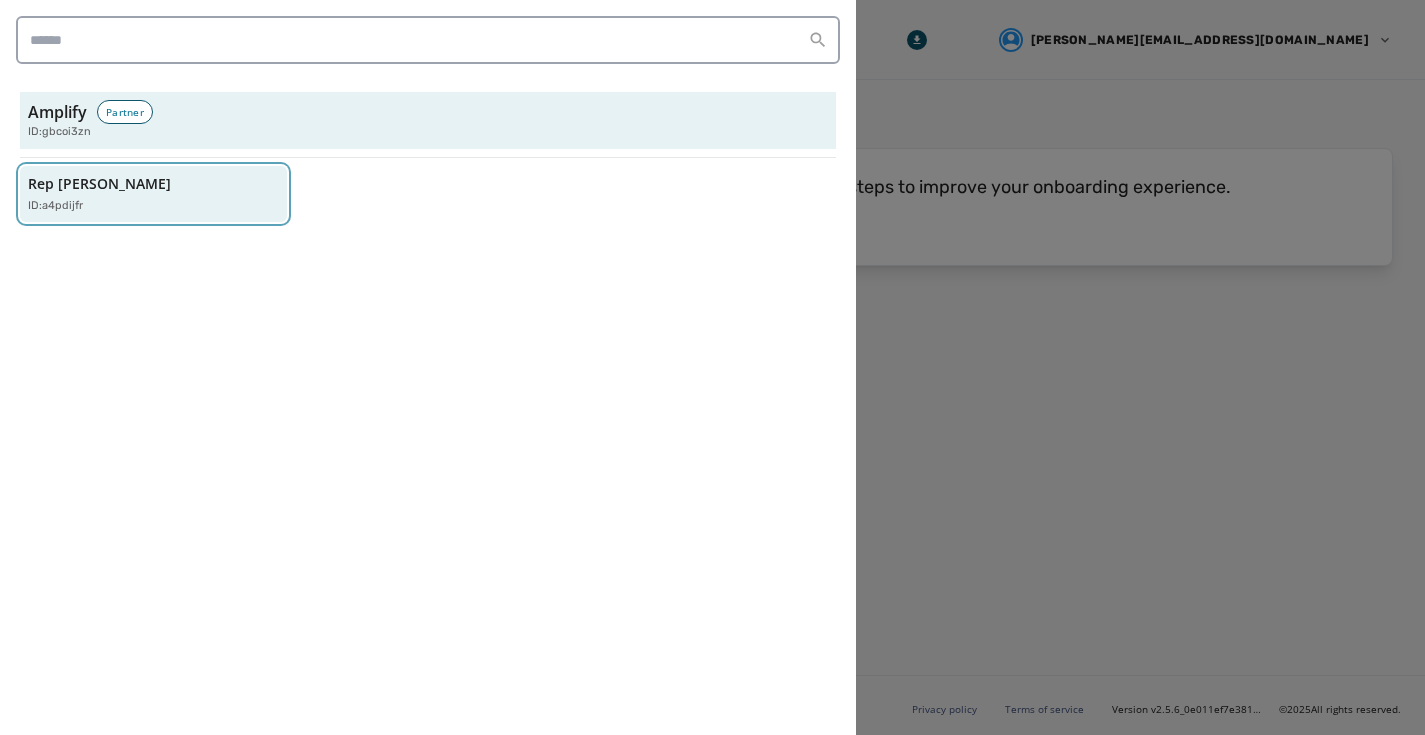 click on "Rep [PERSON_NAME] ID:  a4pdijfr" at bounding box center (143, 194) 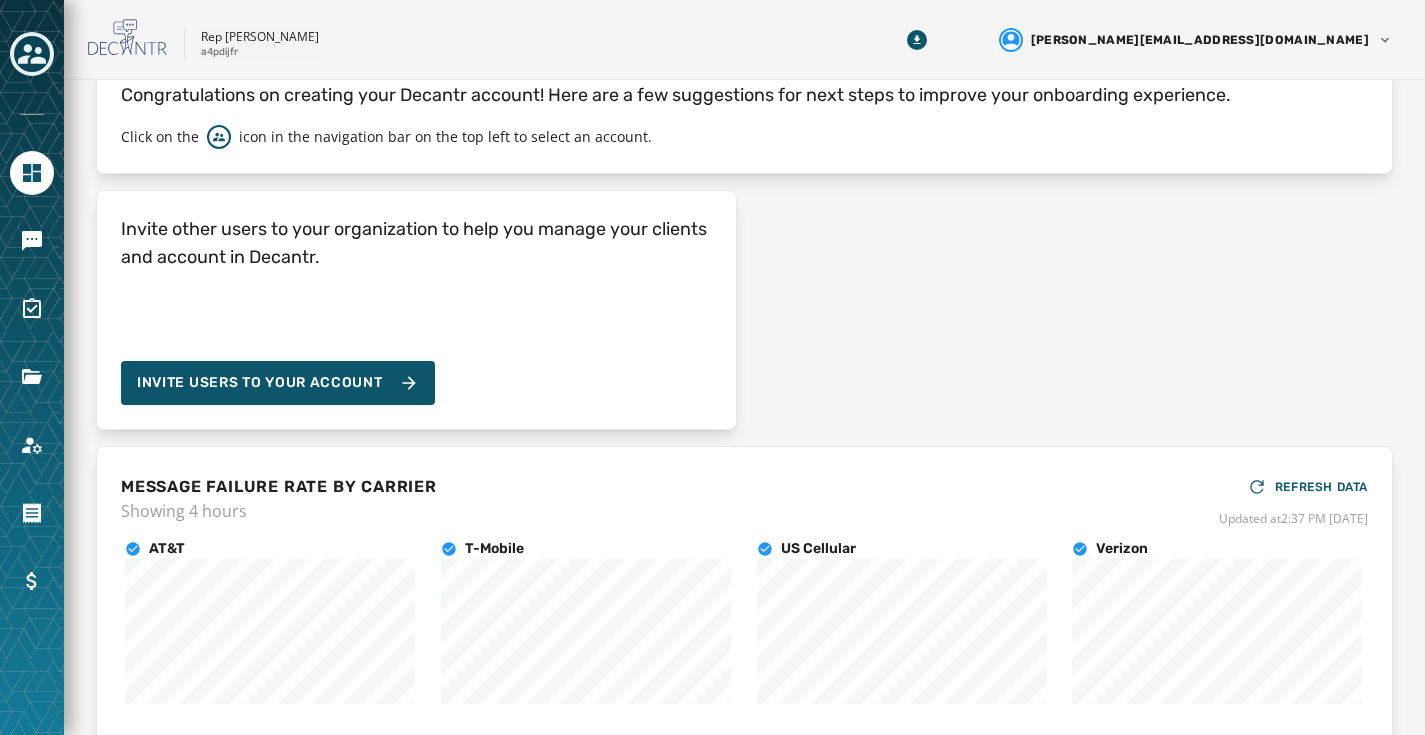 scroll, scrollTop: 76, scrollLeft: 0, axis: vertical 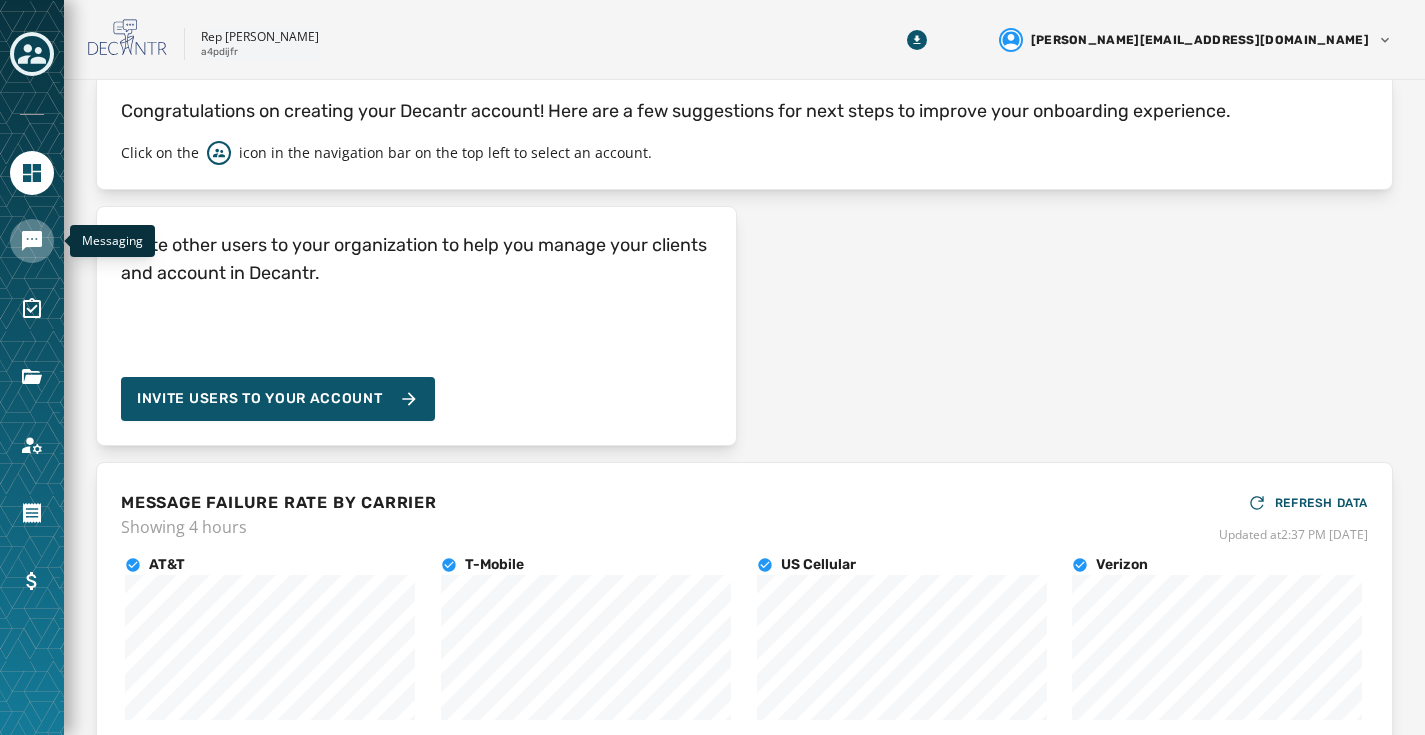 click 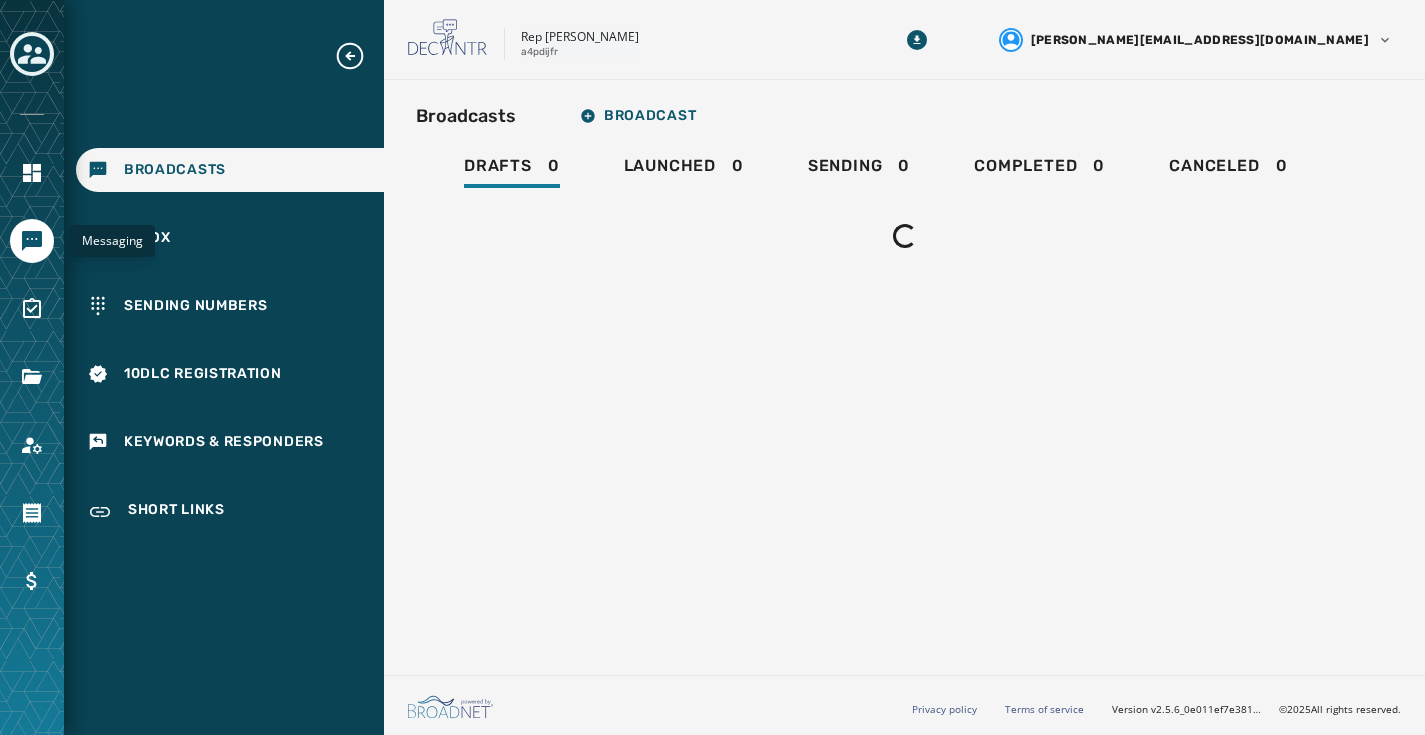 scroll, scrollTop: 0, scrollLeft: 0, axis: both 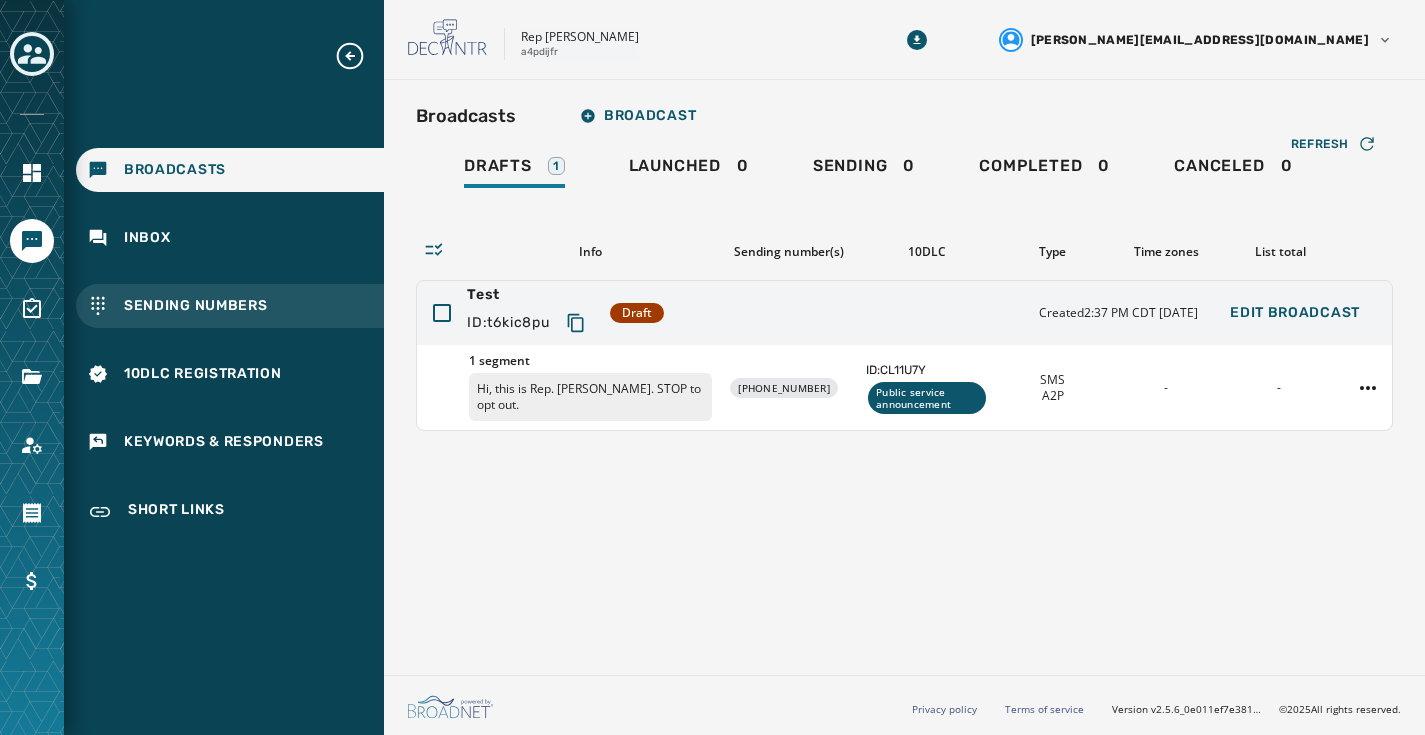 click on "Sending Numbers" at bounding box center (196, 306) 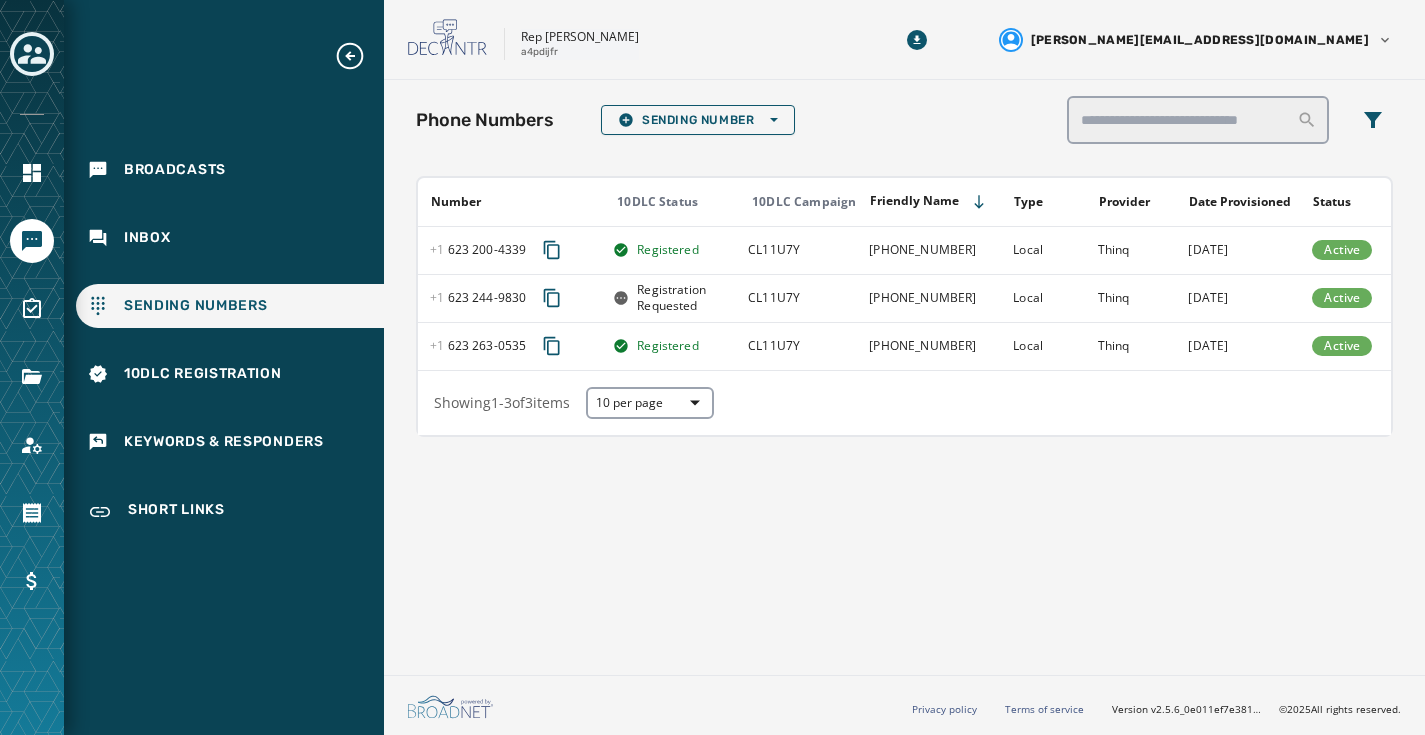 click on "Broadcasts      Inbox      Sending Numbers      10DLC Registration      Keywords & Responders      Short Links" at bounding box center [224, 288] 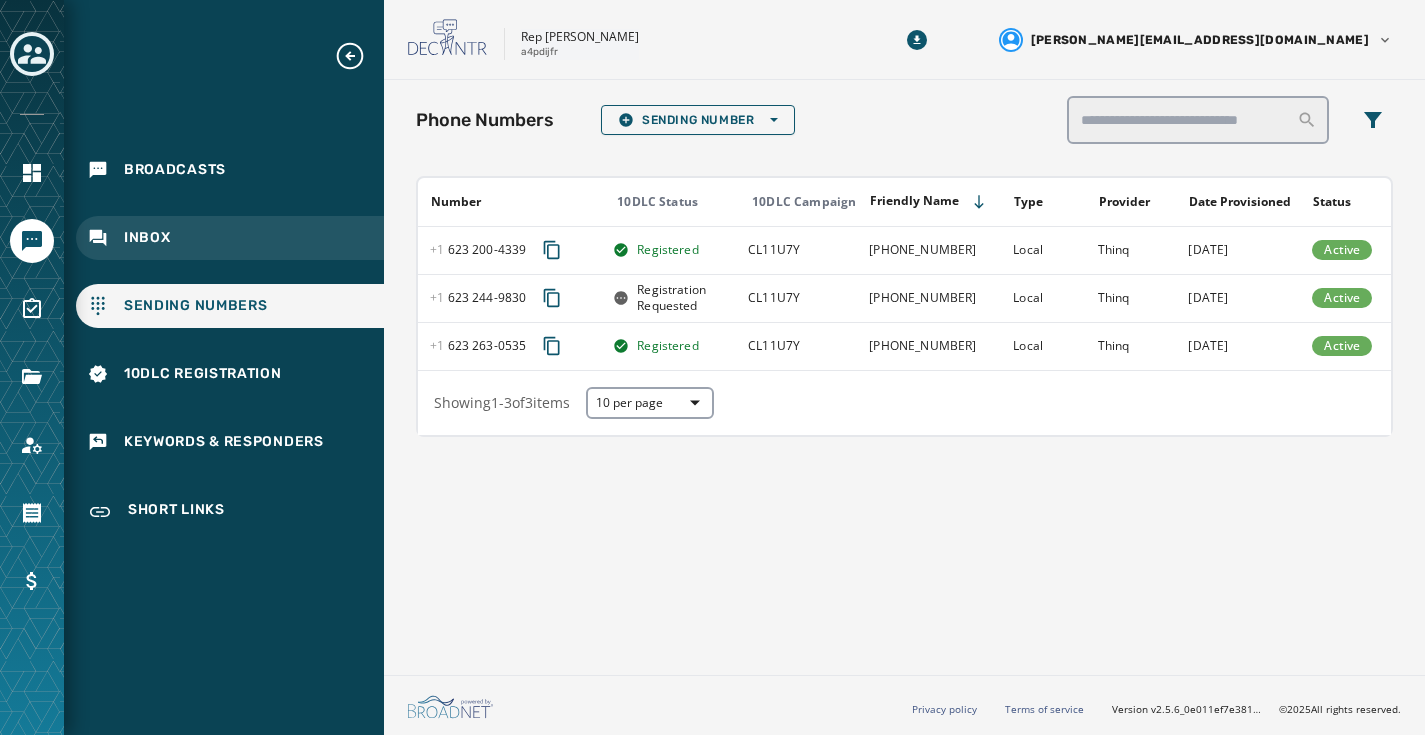 click on "Inbox" at bounding box center (147, 238) 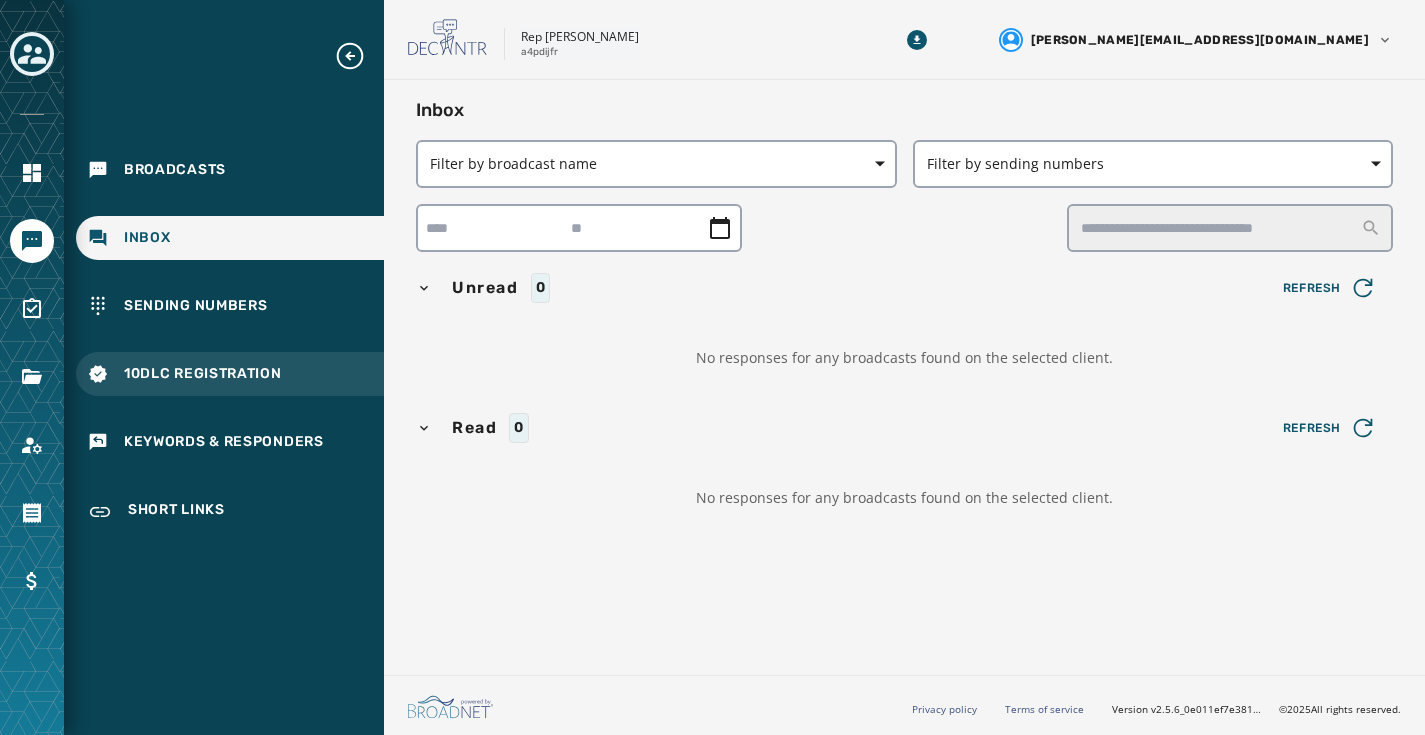 click on "10DLC Registration" at bounding box center [230, 374] 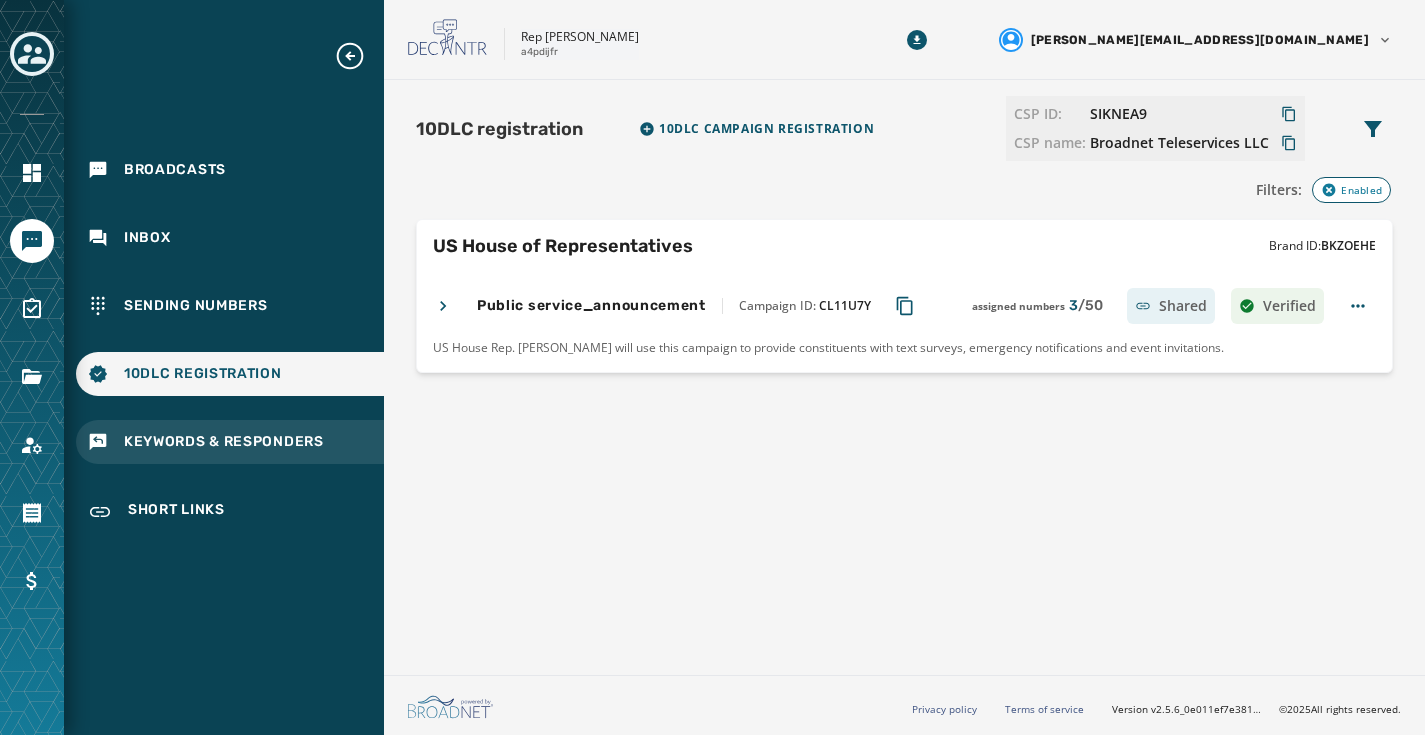 click on "Keywords & Responders" at bounding box center [230, 442] 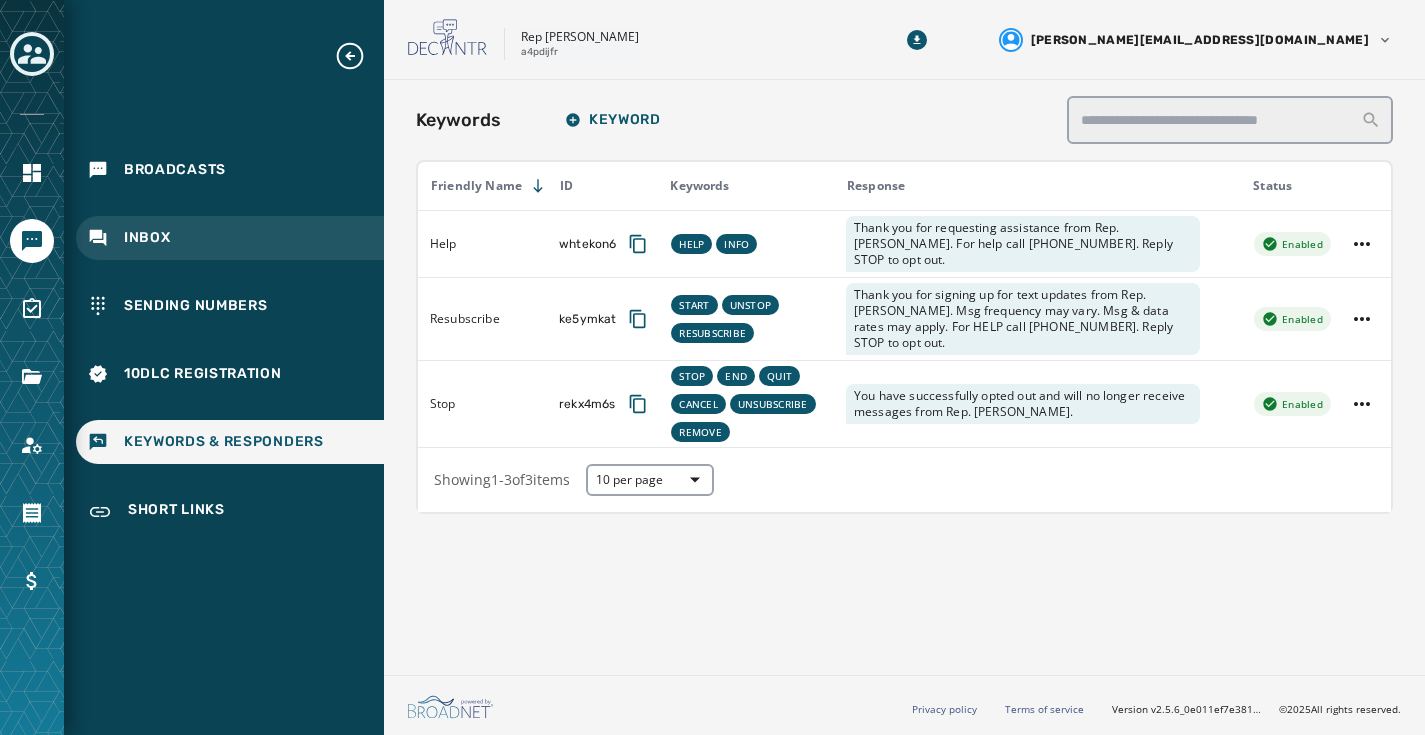 click on "Inbox" at bounding box center (230, 238) 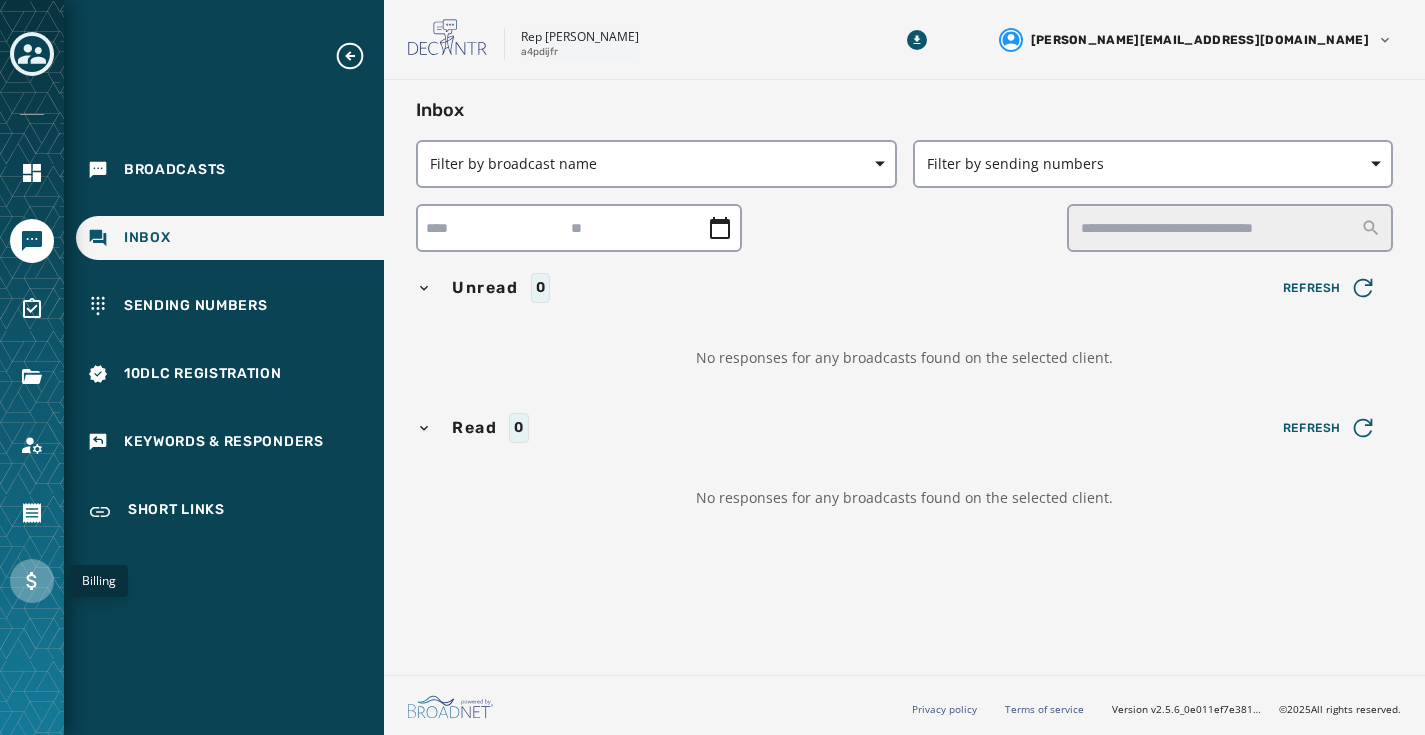 click at bounding box center (32, 581) 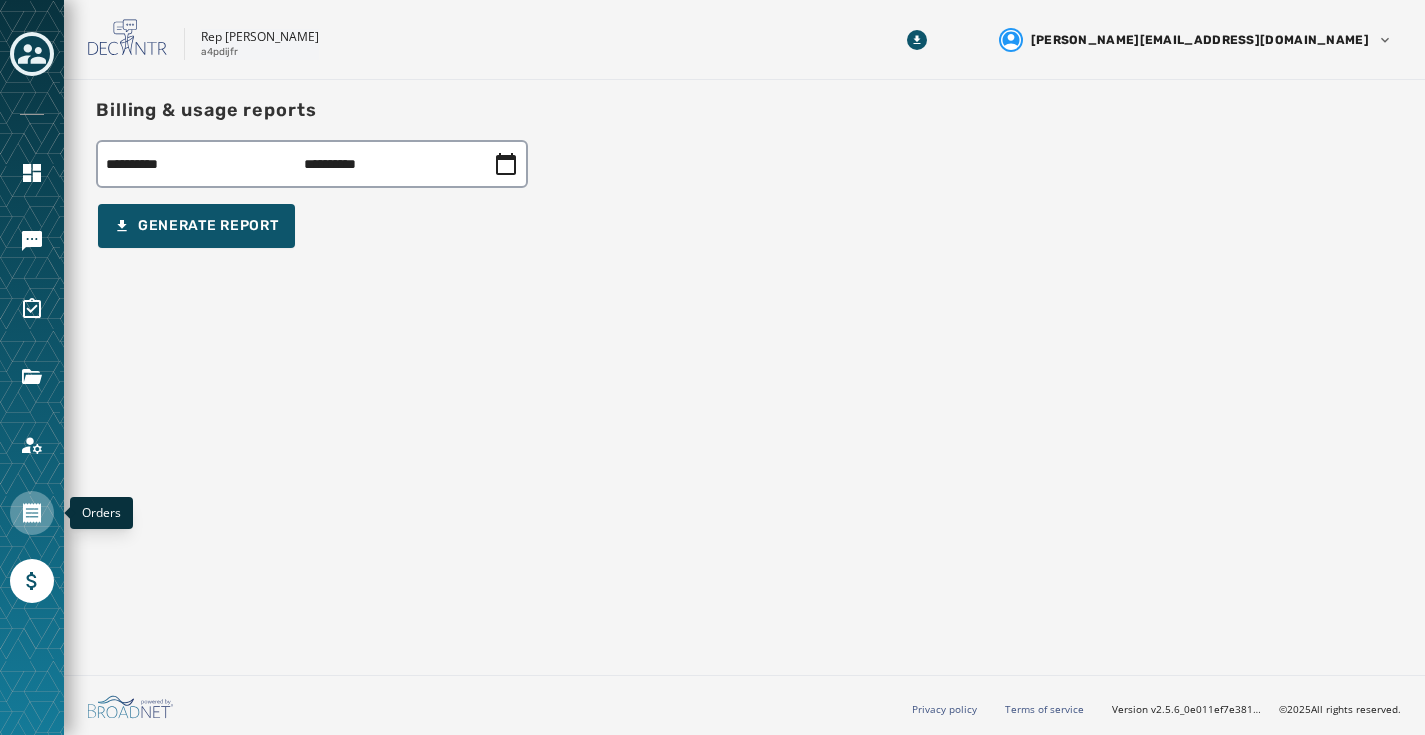 click 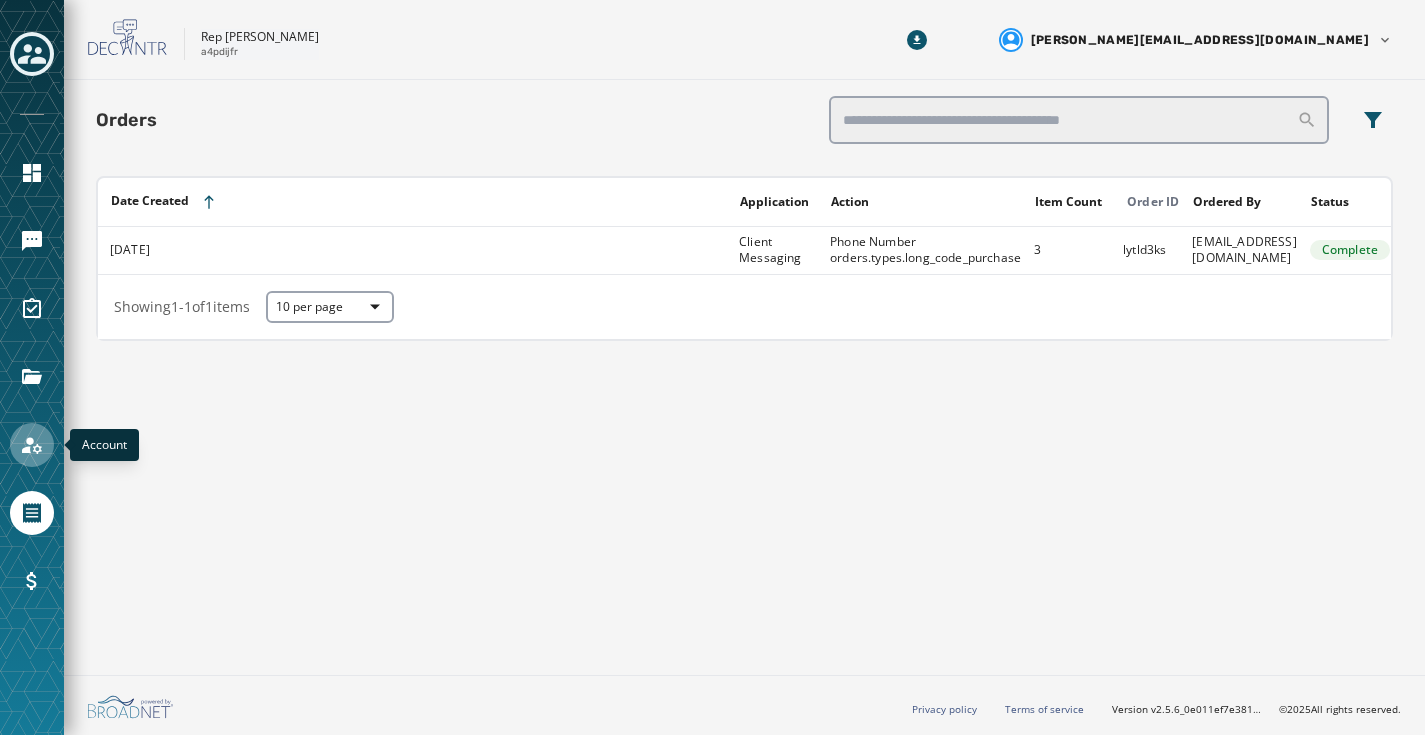 click at bounding box center (32, 445) 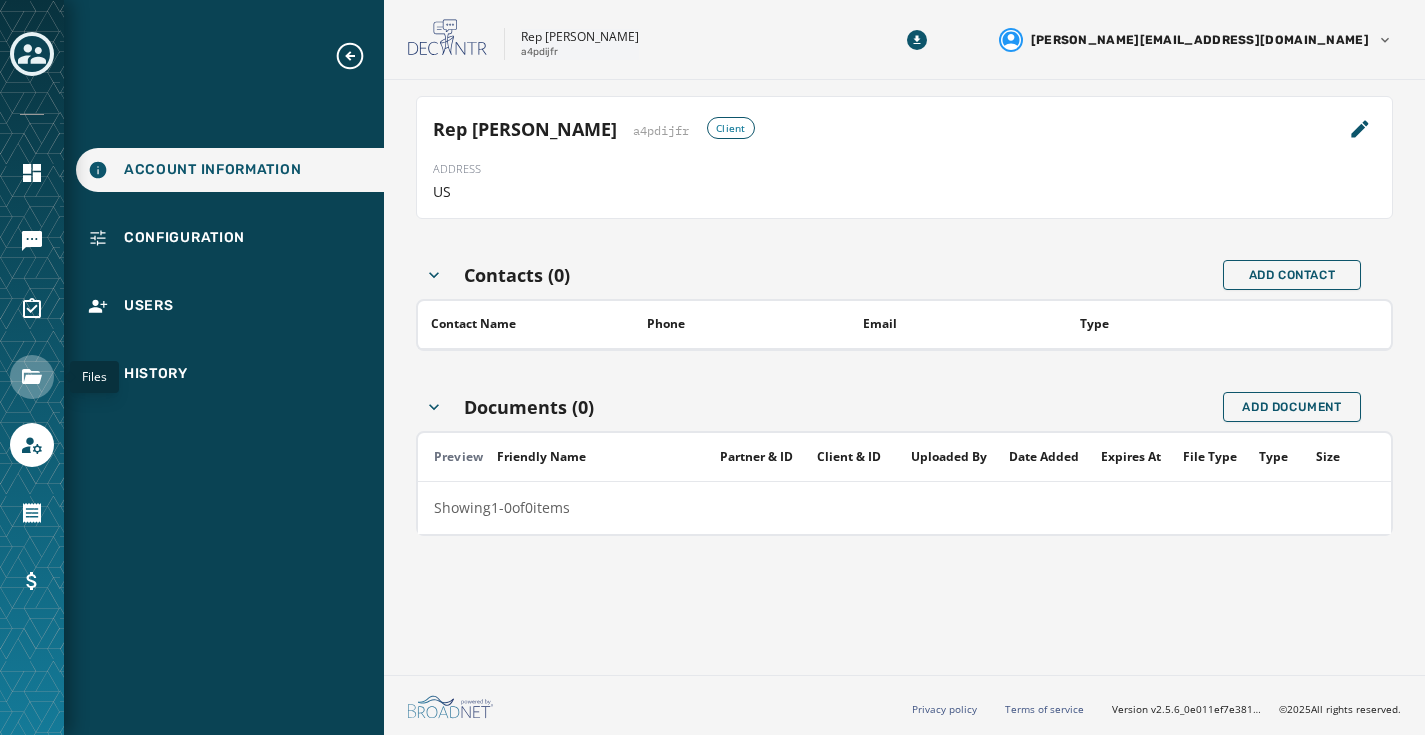 click at bounding box center [32, 377] 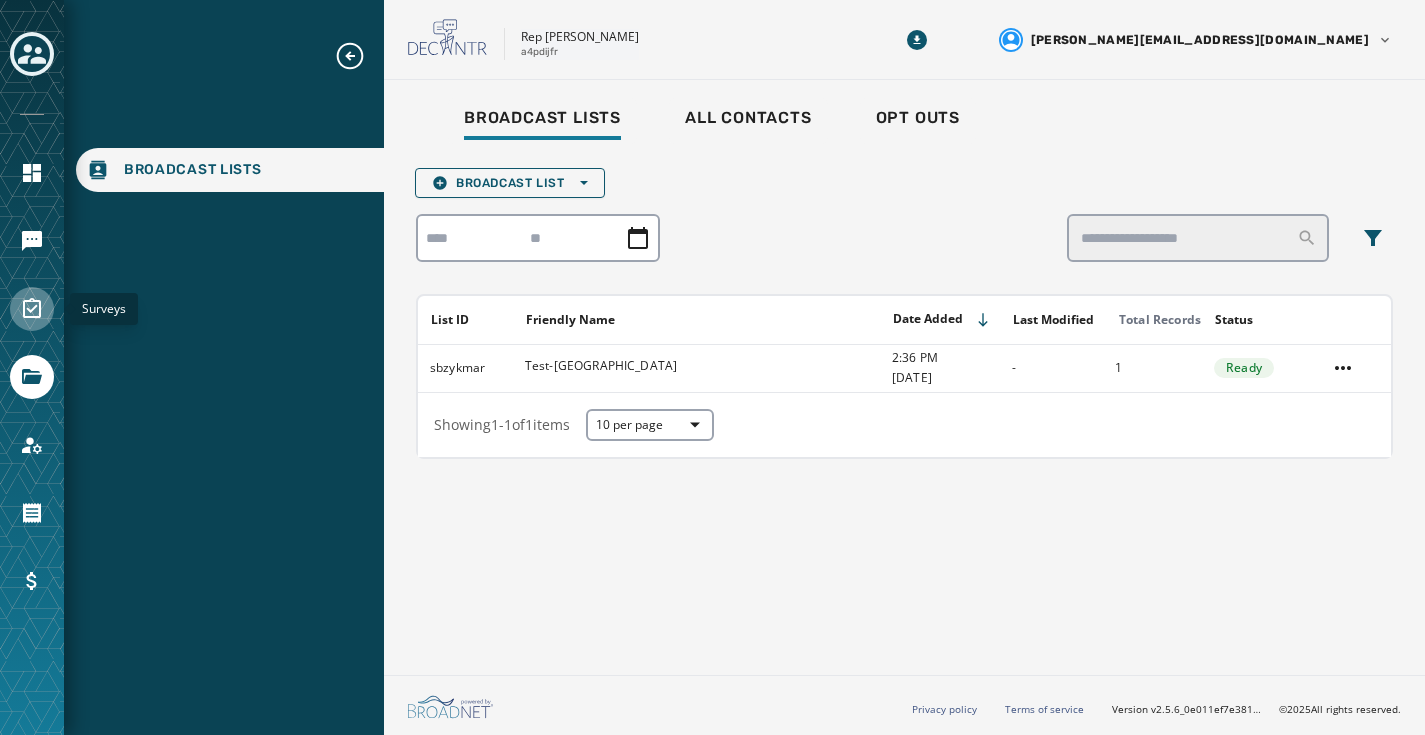 click 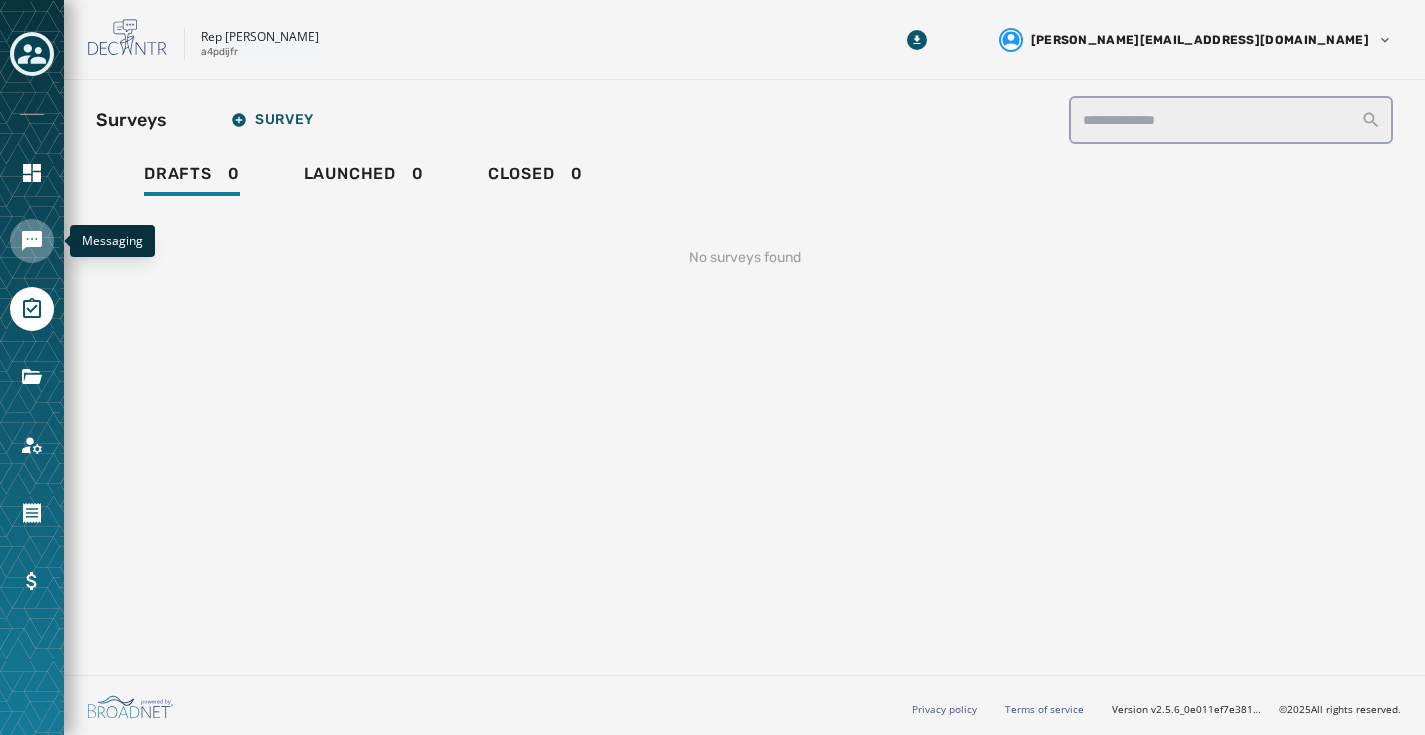 click at bounding box center (32, 241) 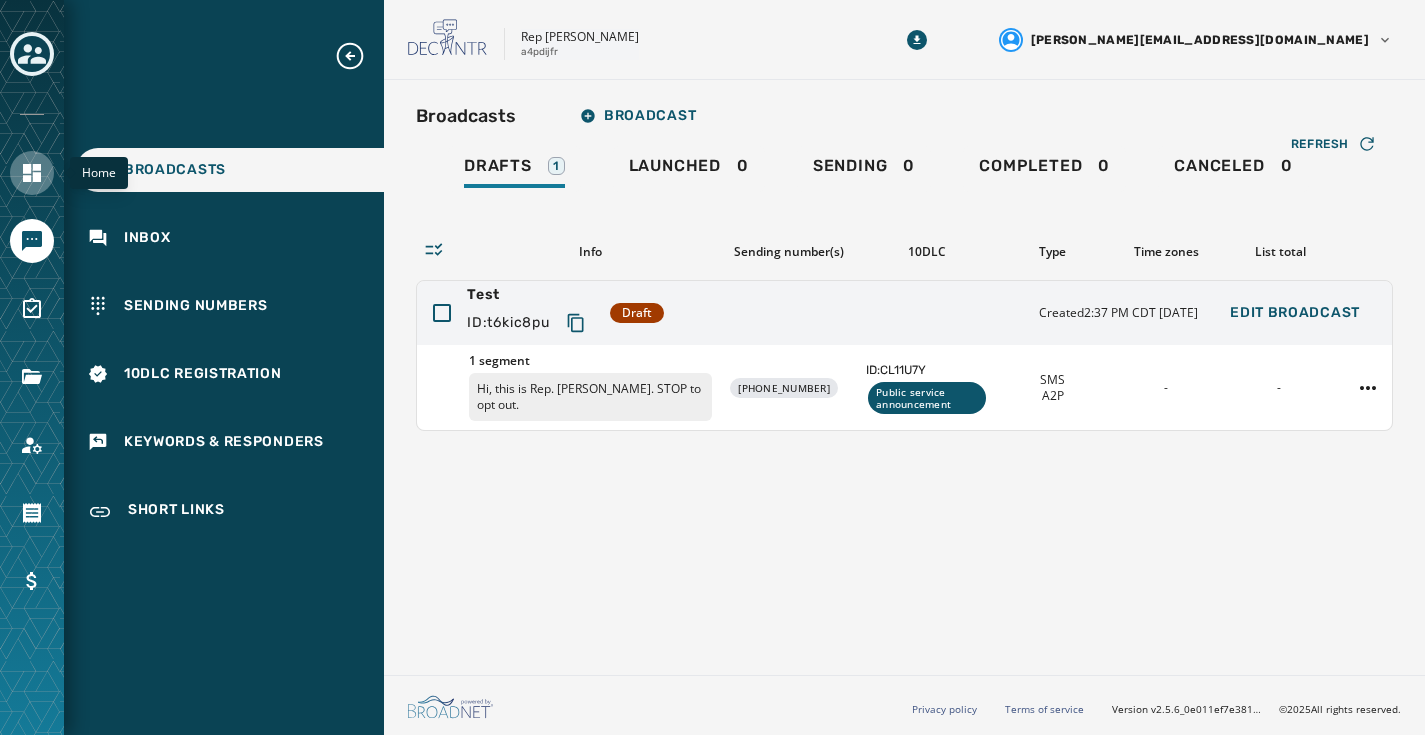 click at bounding box center [32, 173] 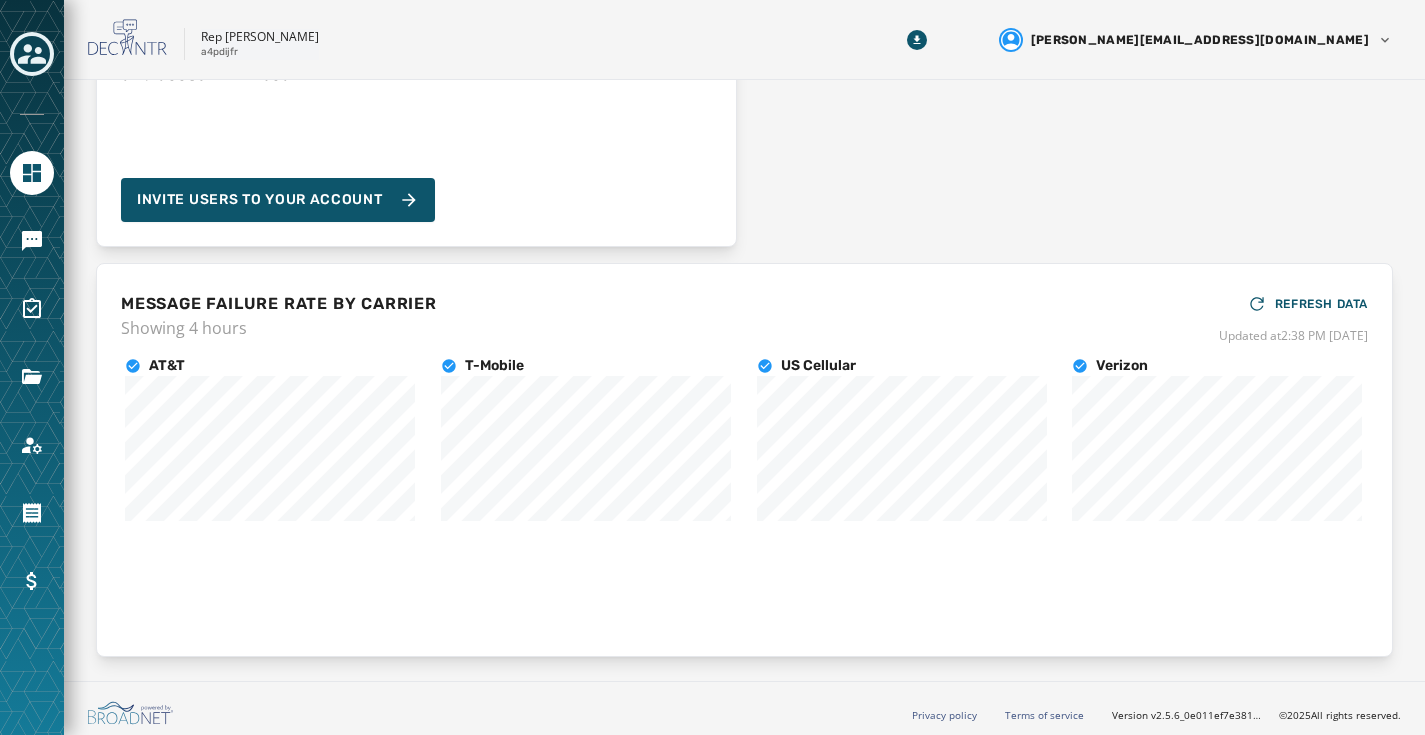 scroll, scrollTop: 0, scrollLeft: 0, axis: both 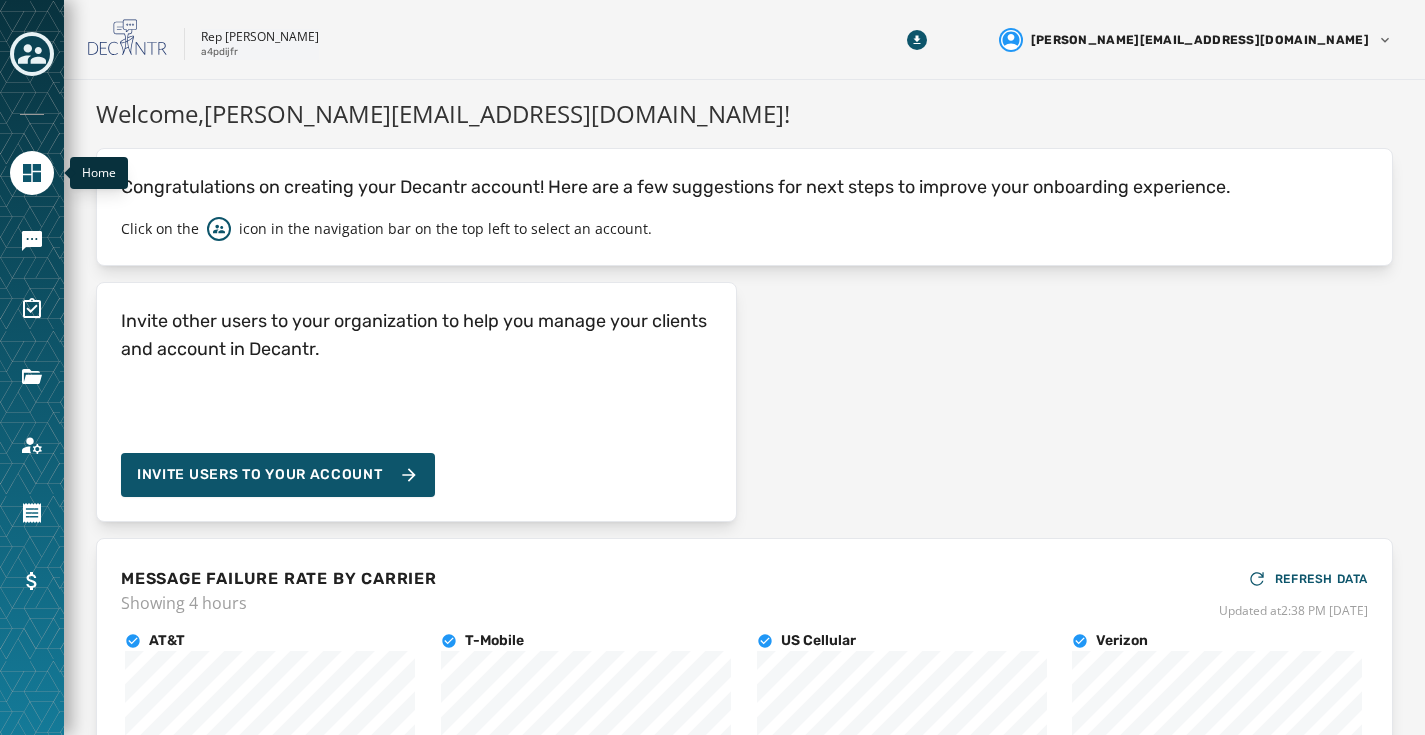 click 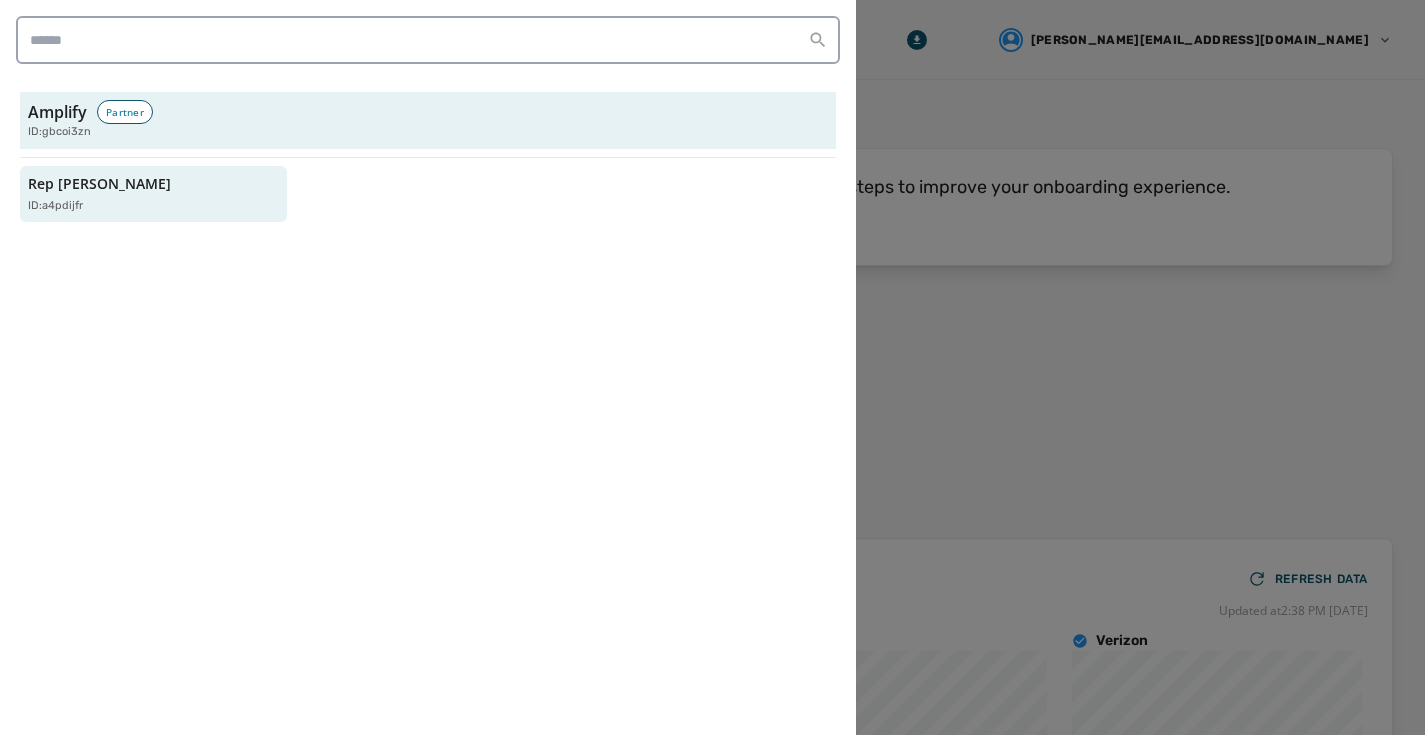 click at bounding box center [712, 367] 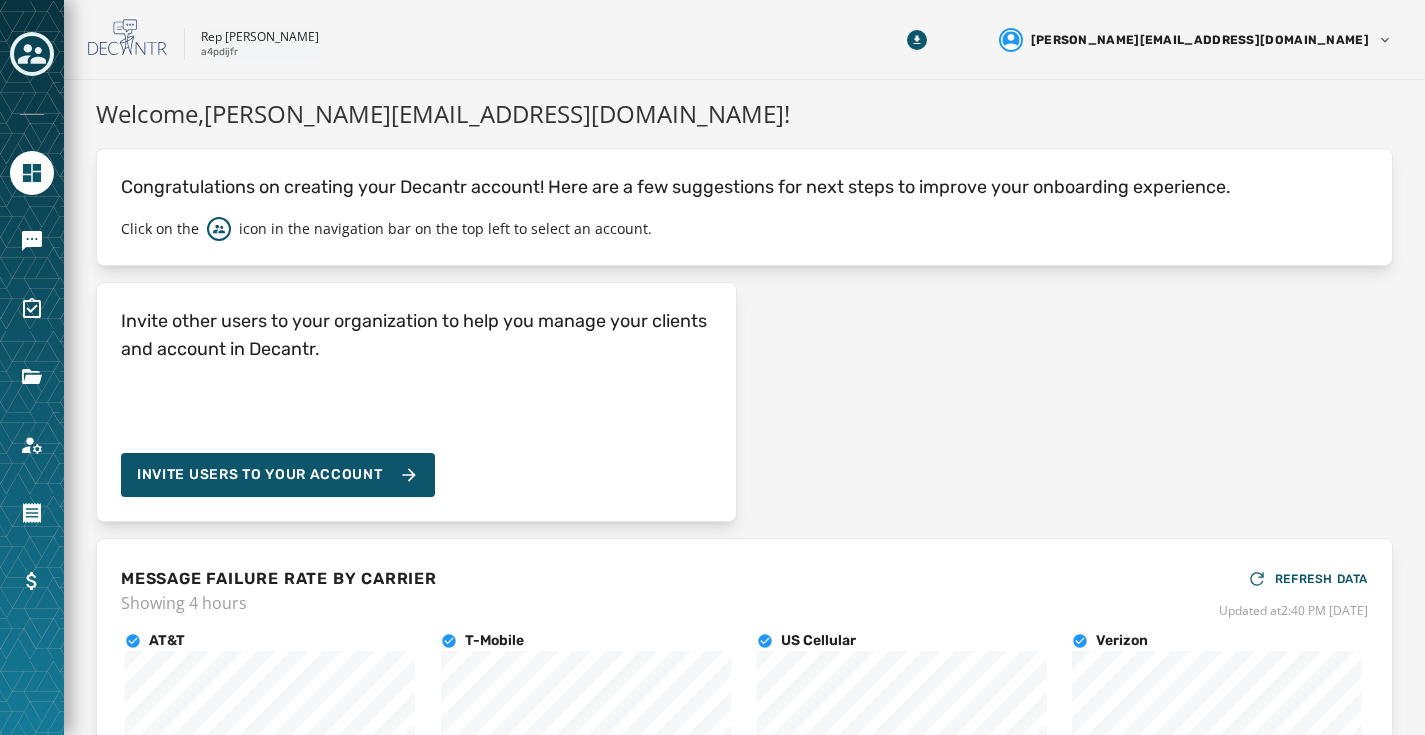 click 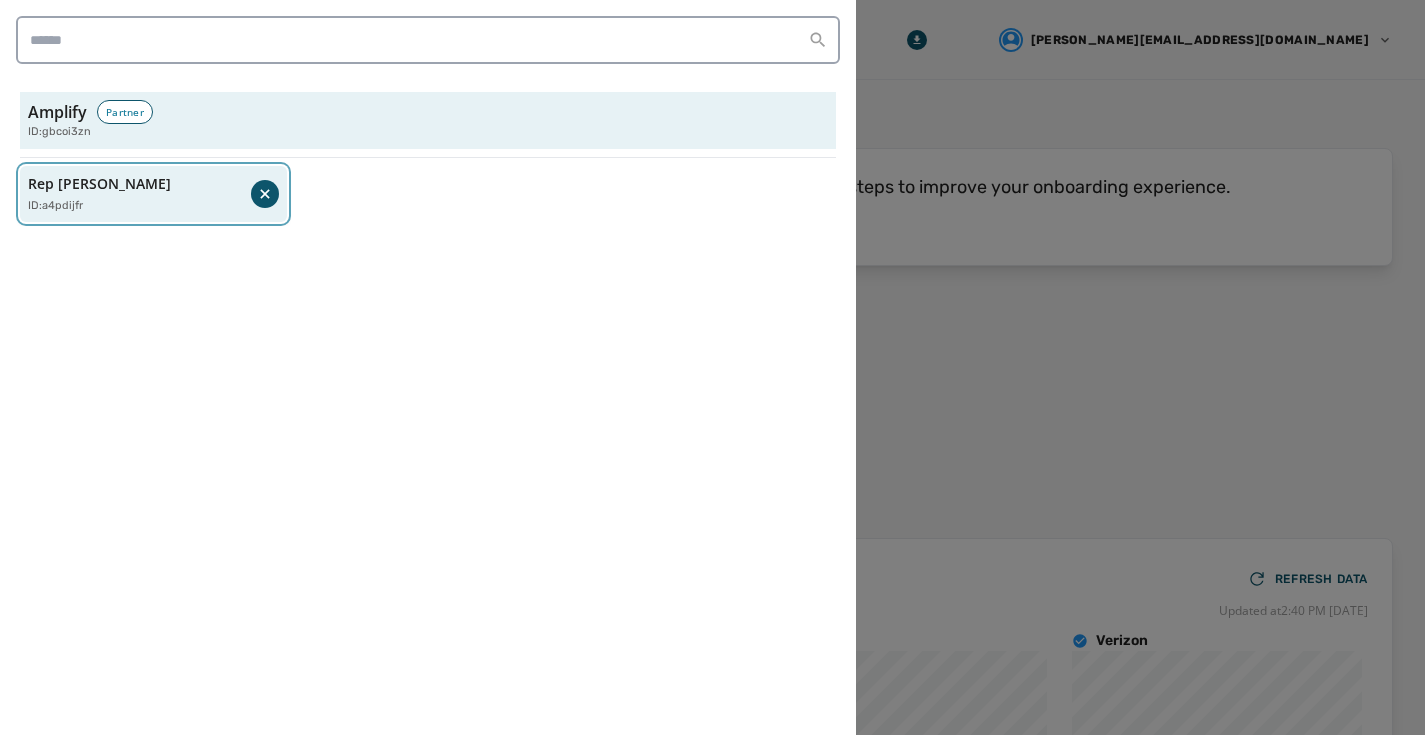click on "Rep [PERSON_NAME] ID:  a4pdijfr" at bounding box center [139, 194] 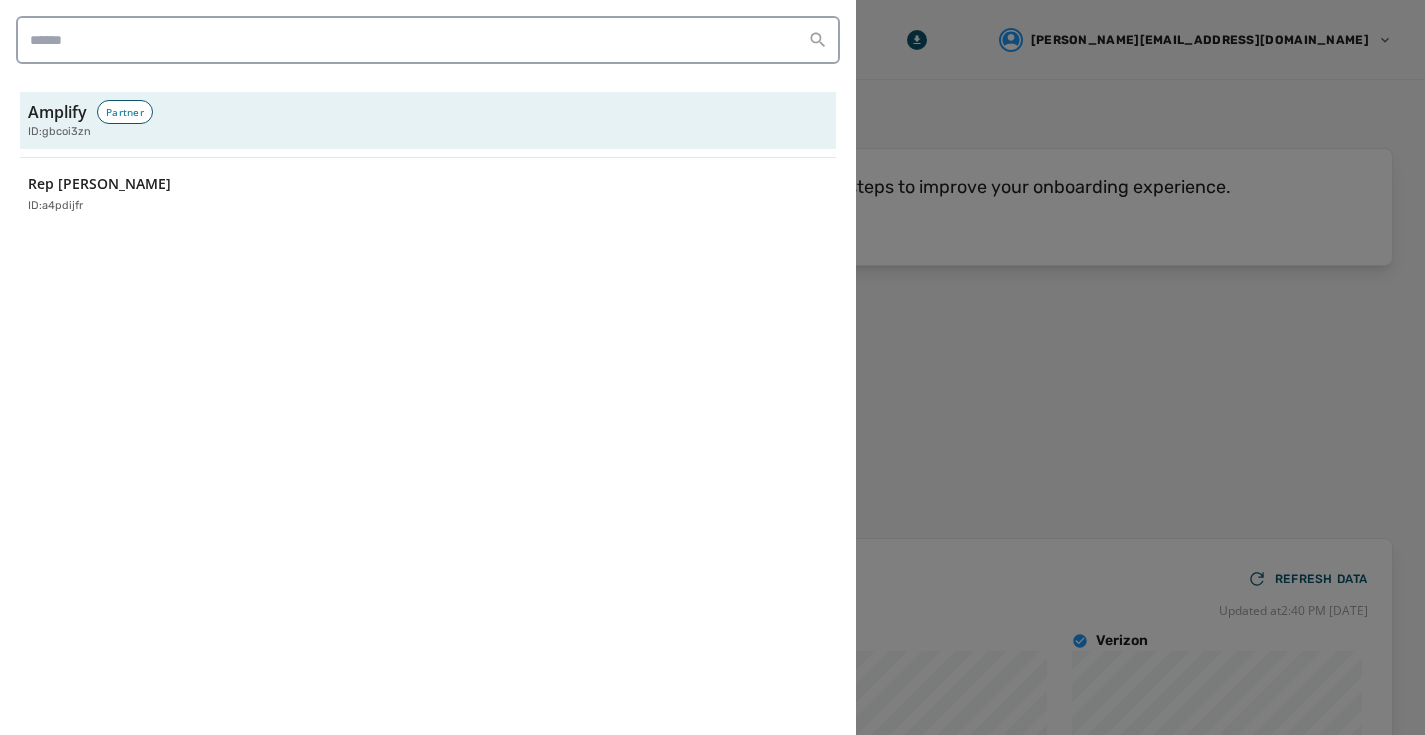 click at bounding box center [712, 367] 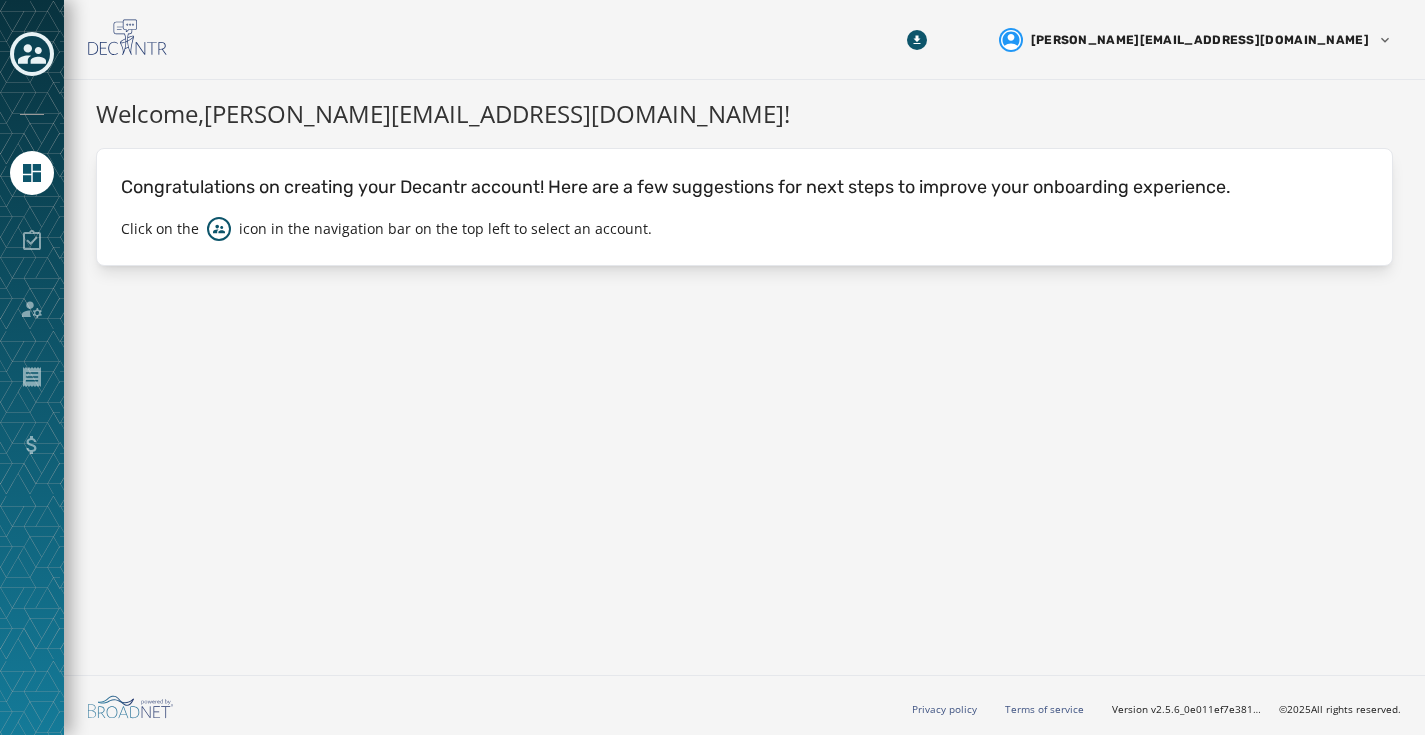 click at bounding box center (32, 241) 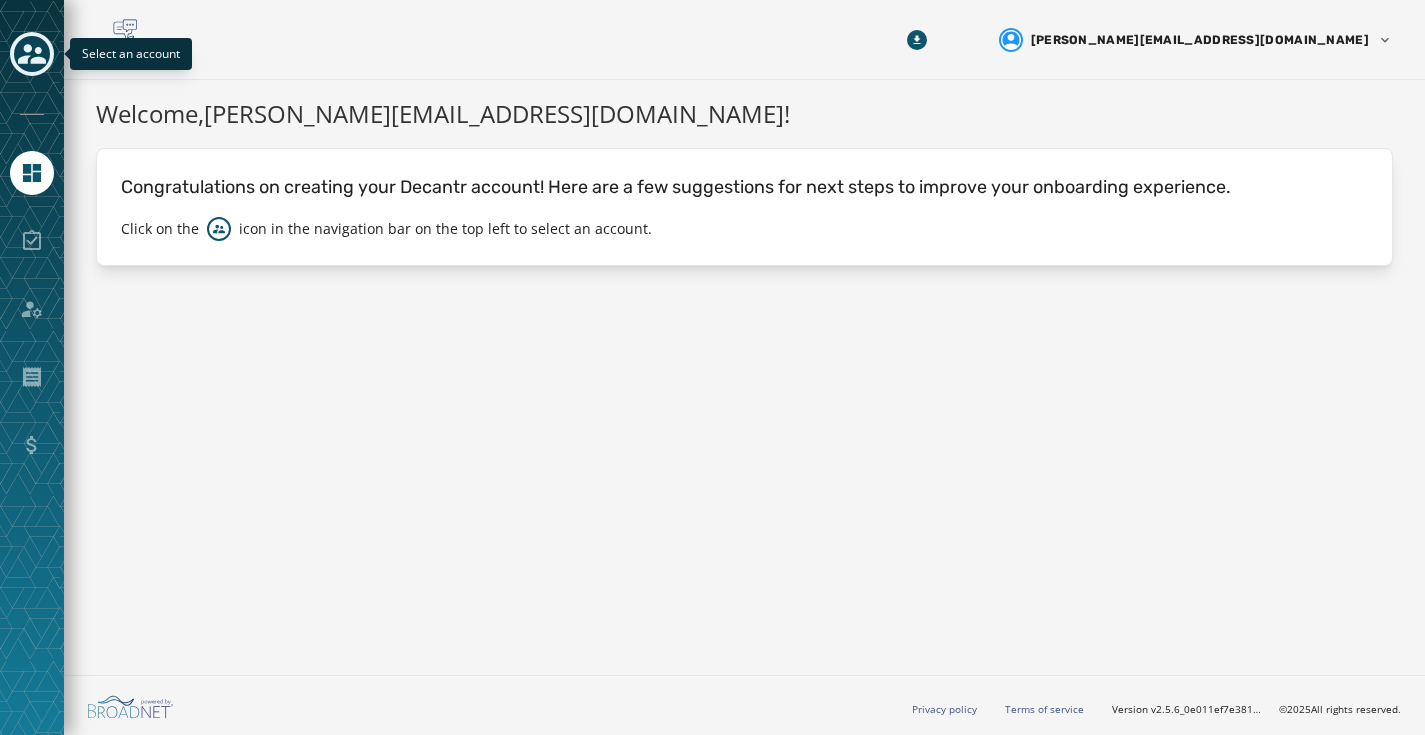 click 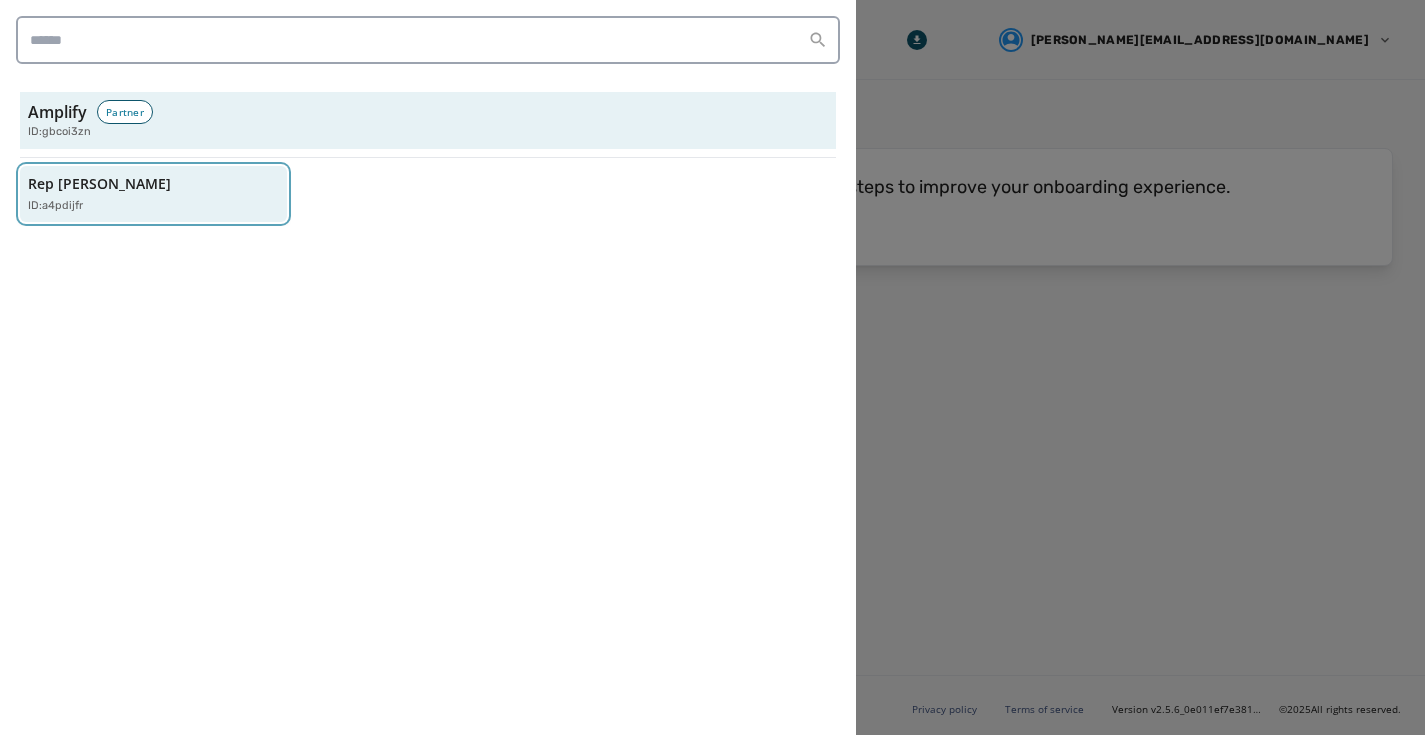 click on "Rep [PERSON_NAME]" at bounding box center [99, 184] 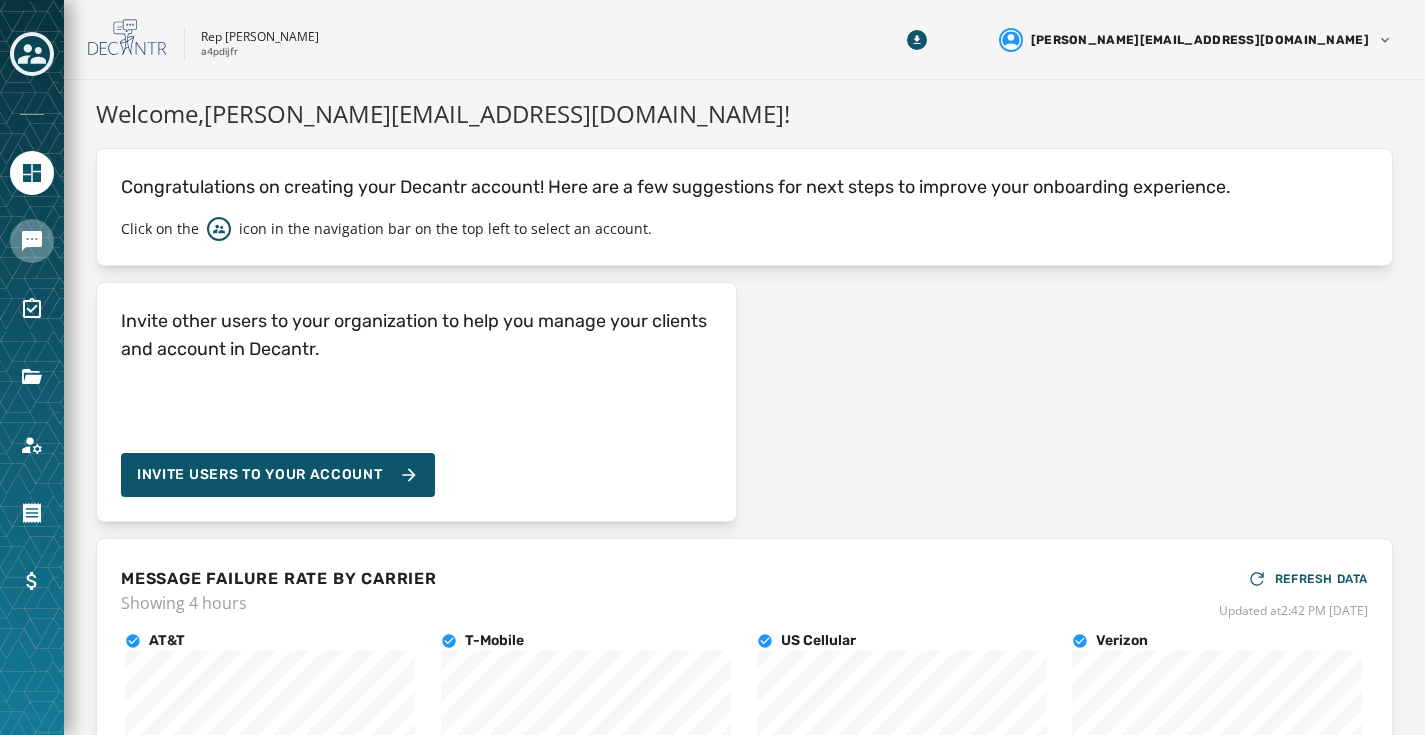 click at bounding box center (32, 241) 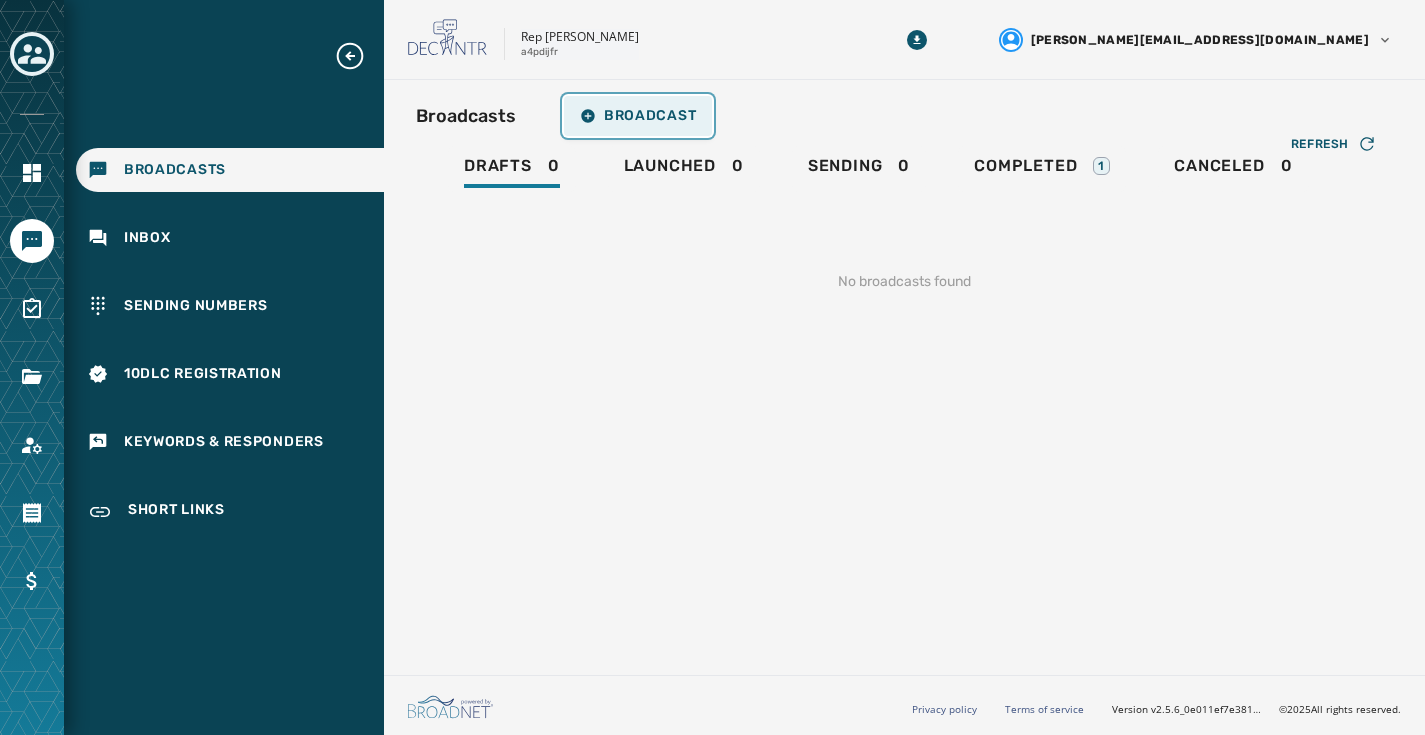 click on "Broadcast" at bounding box center (638, 116) 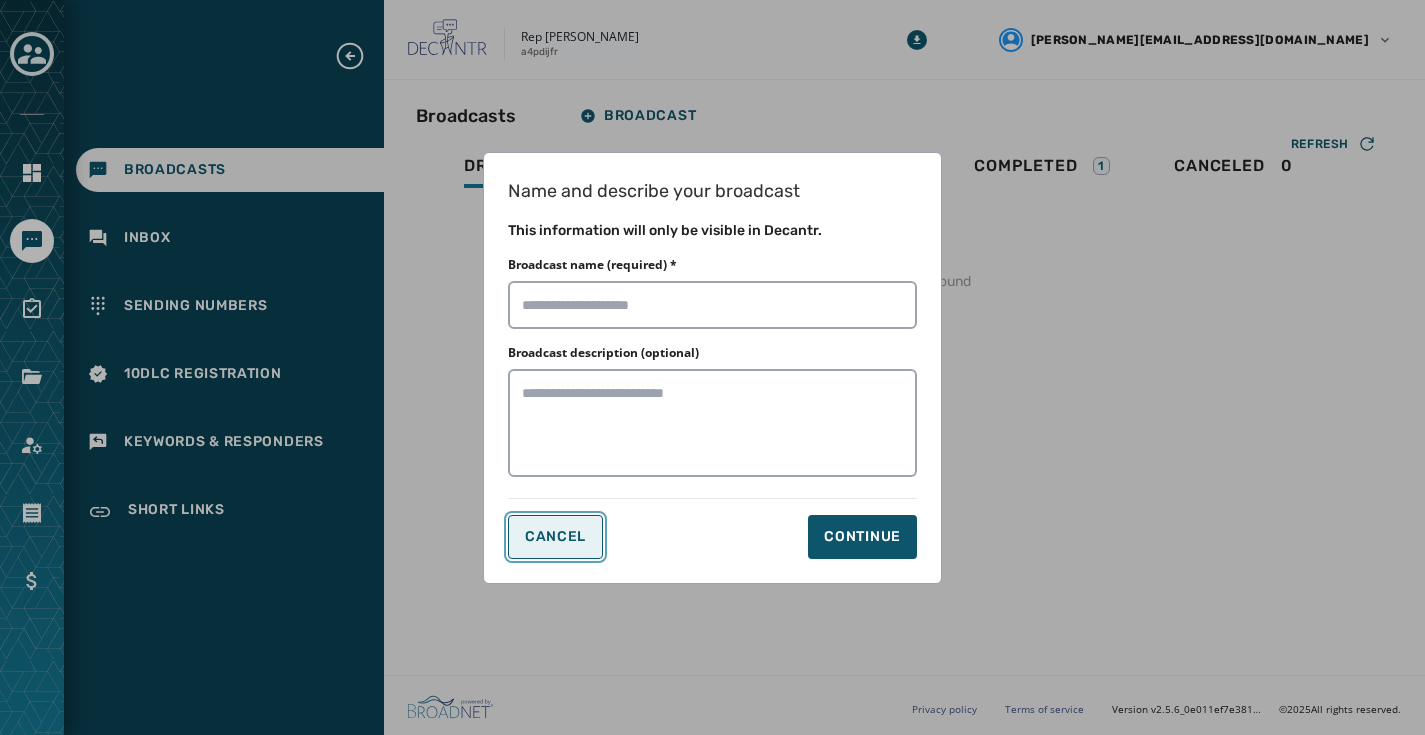 click on "Cancel" at bounding box center [555, 537] 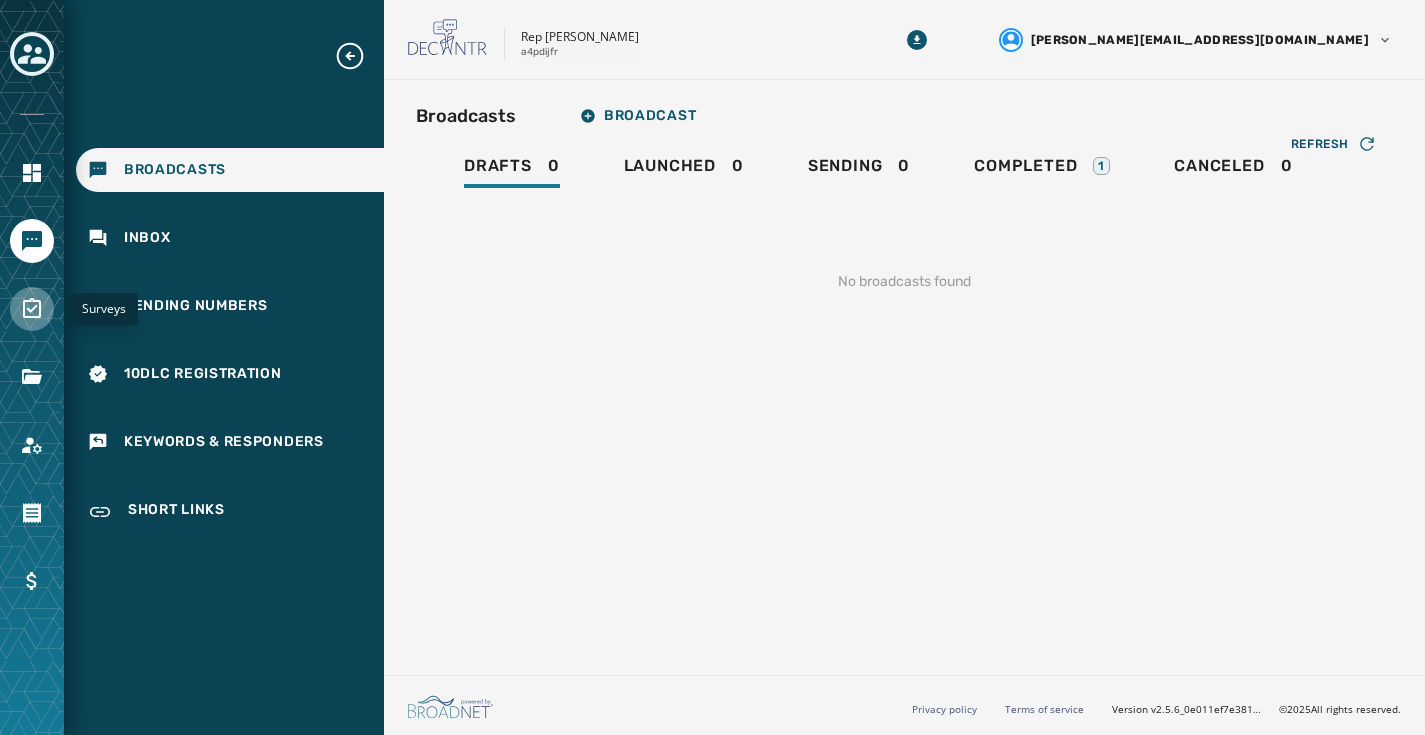 click at bounding box center [32, 309] 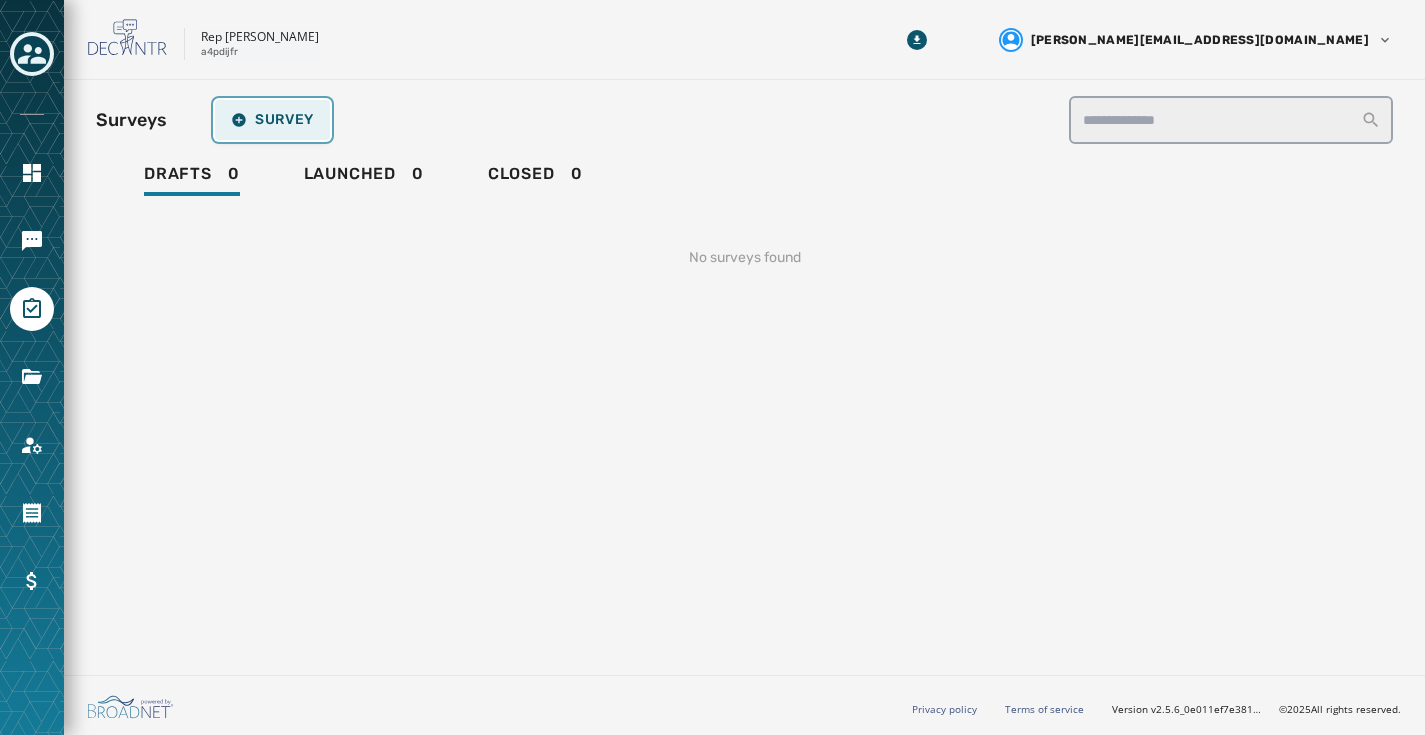 click on "Survey" at bounding box center (272, 120) 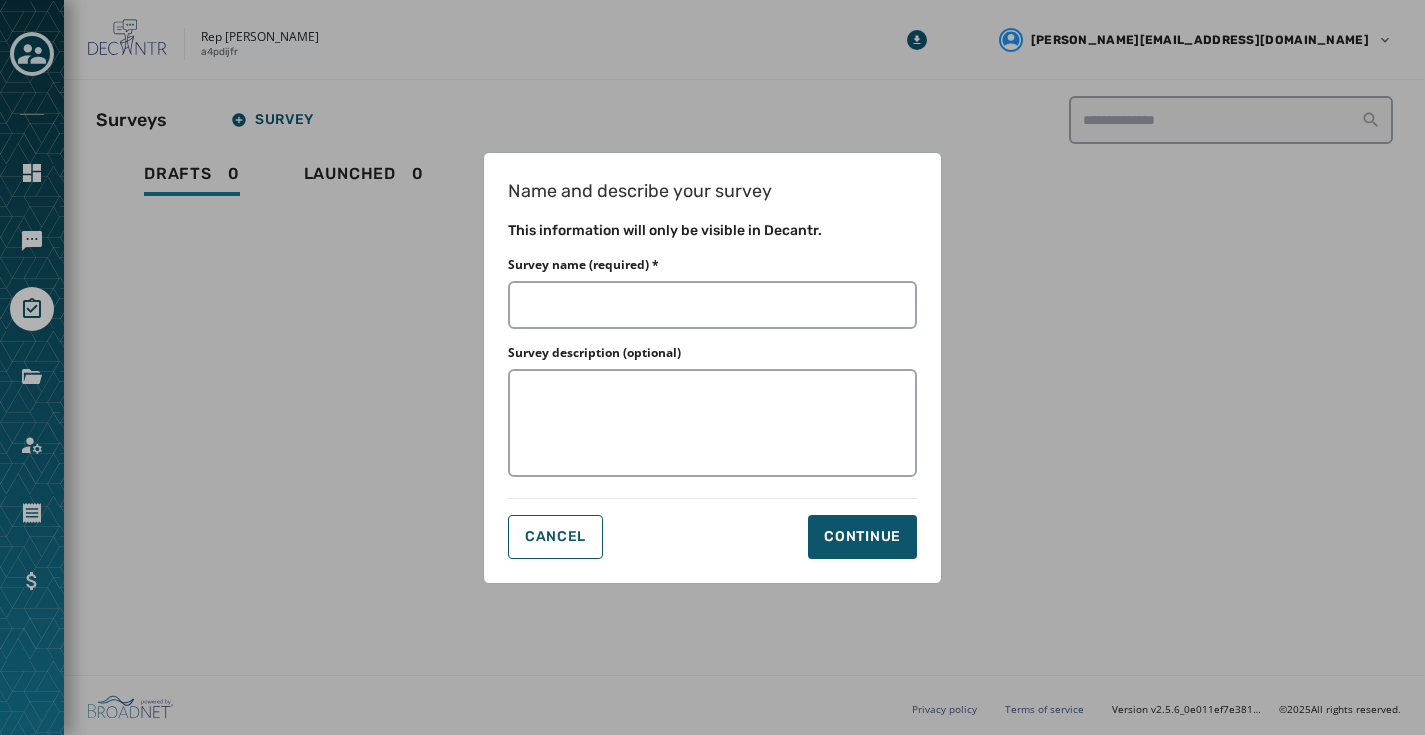 click on "Name and describe your survey This information will only be visible in [GEOGRAPHIC_DATA]. Survey name (required) * Survey description (optional) Cancel Continue" at bounding box center [712, 368] 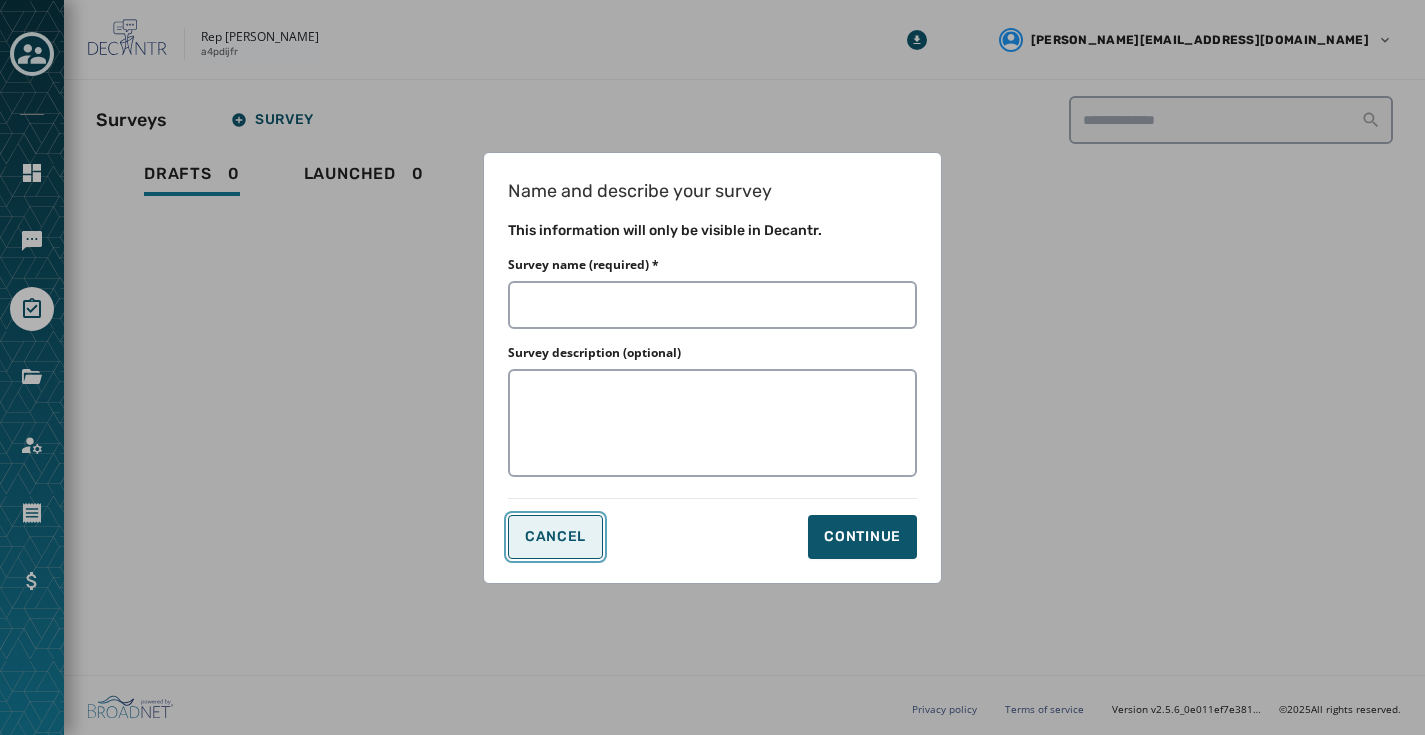 click on "Cancel" at bounding box center [555, 537] 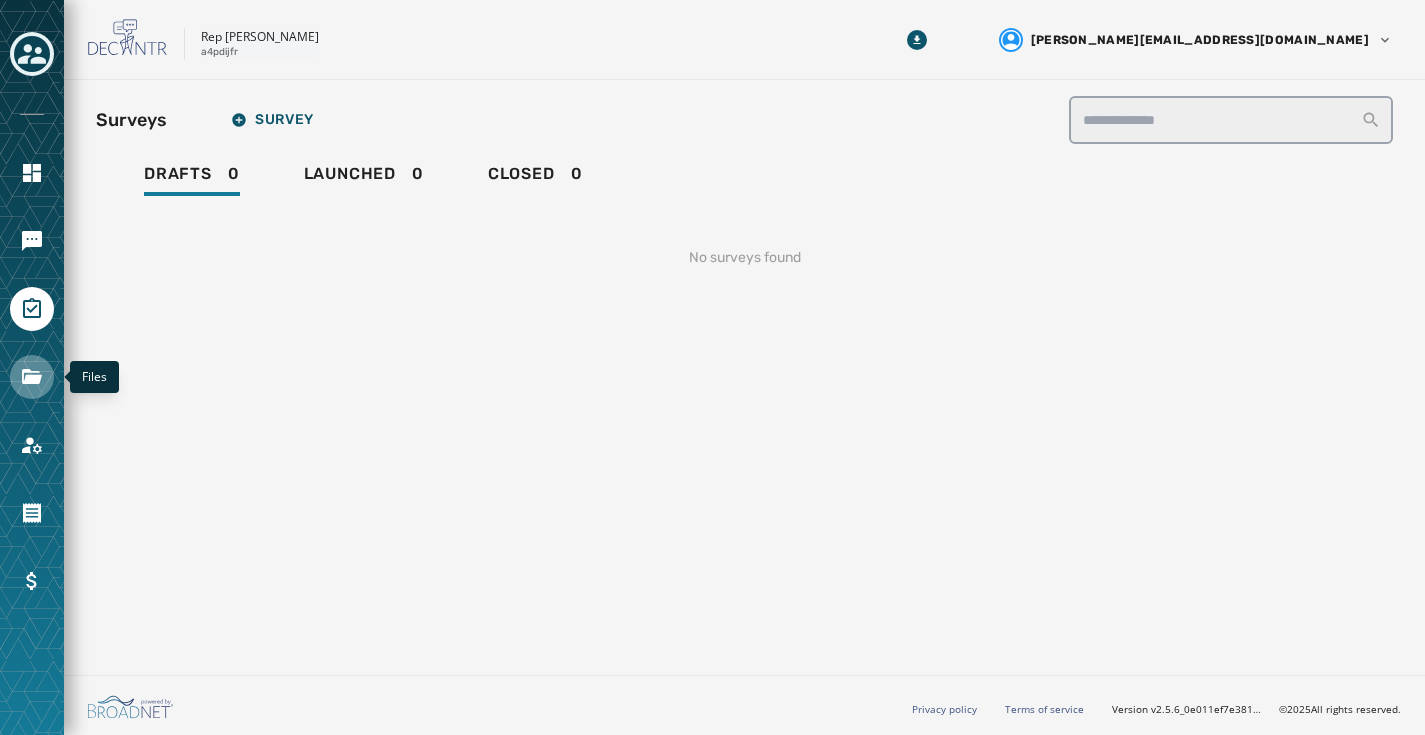 click at bounding box center [32, 377] 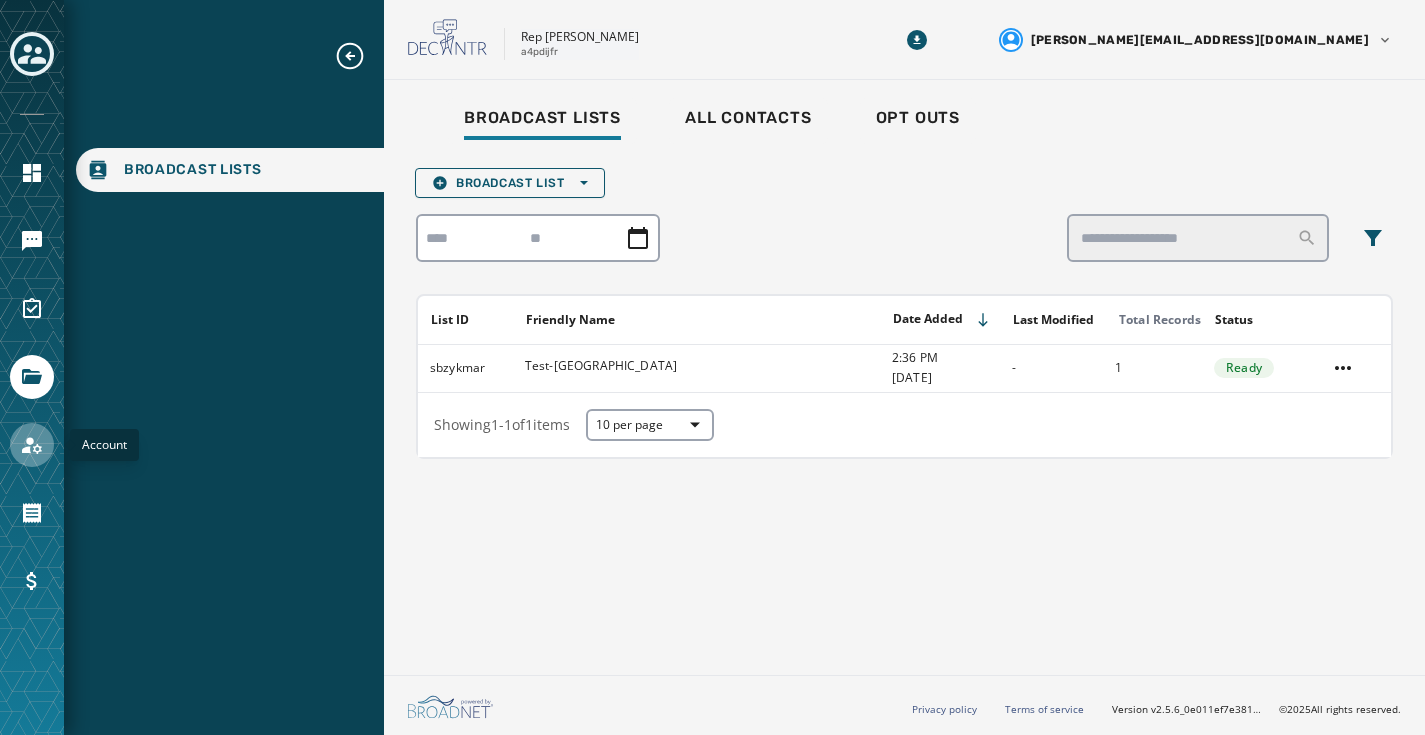 click 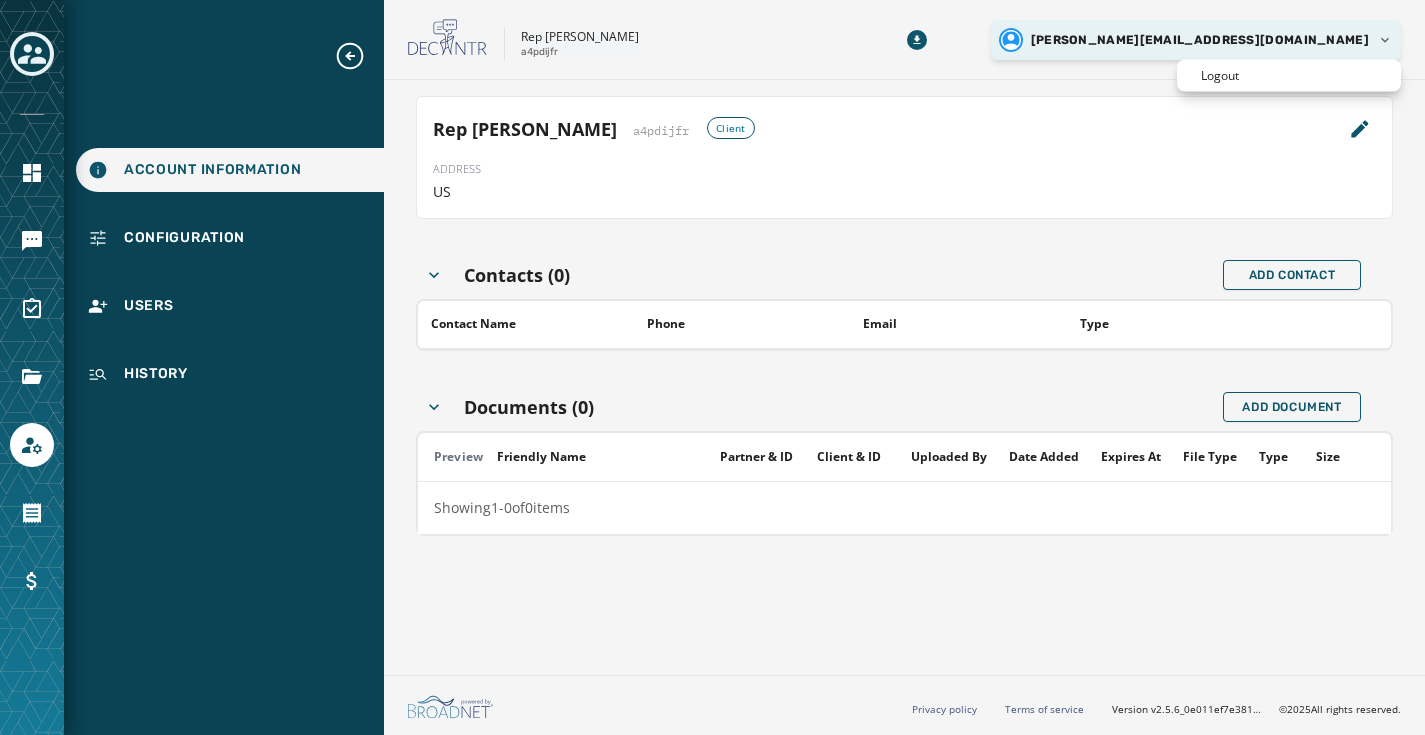 click on "Account Information      Configuration      Users      History Skip To Main Content Rep [PERSON_NAME] a4pdijfr [PERSON_NAME][EMAIL_ADDRESS][DOMAIN_NAME] Rep [PERSON_NAME] a4pdijfr Client ADDRESS   US   Contacts   (0) Add Contact Contact Name Phone Email Type   Documents   (0) Add Document Preview Friendly Name Partner & ID Client & ID Uploaded By Date Added Expires At File Type Type Size Showing  1 - 0  of  0  items Privacy policy Terms of service Version   v2.5.6_0e011ef7e381d3ec9a7ace98569441af0c0a6122 ©  2025  All rights reserved.
Logout" at bounding box center [712, 367] 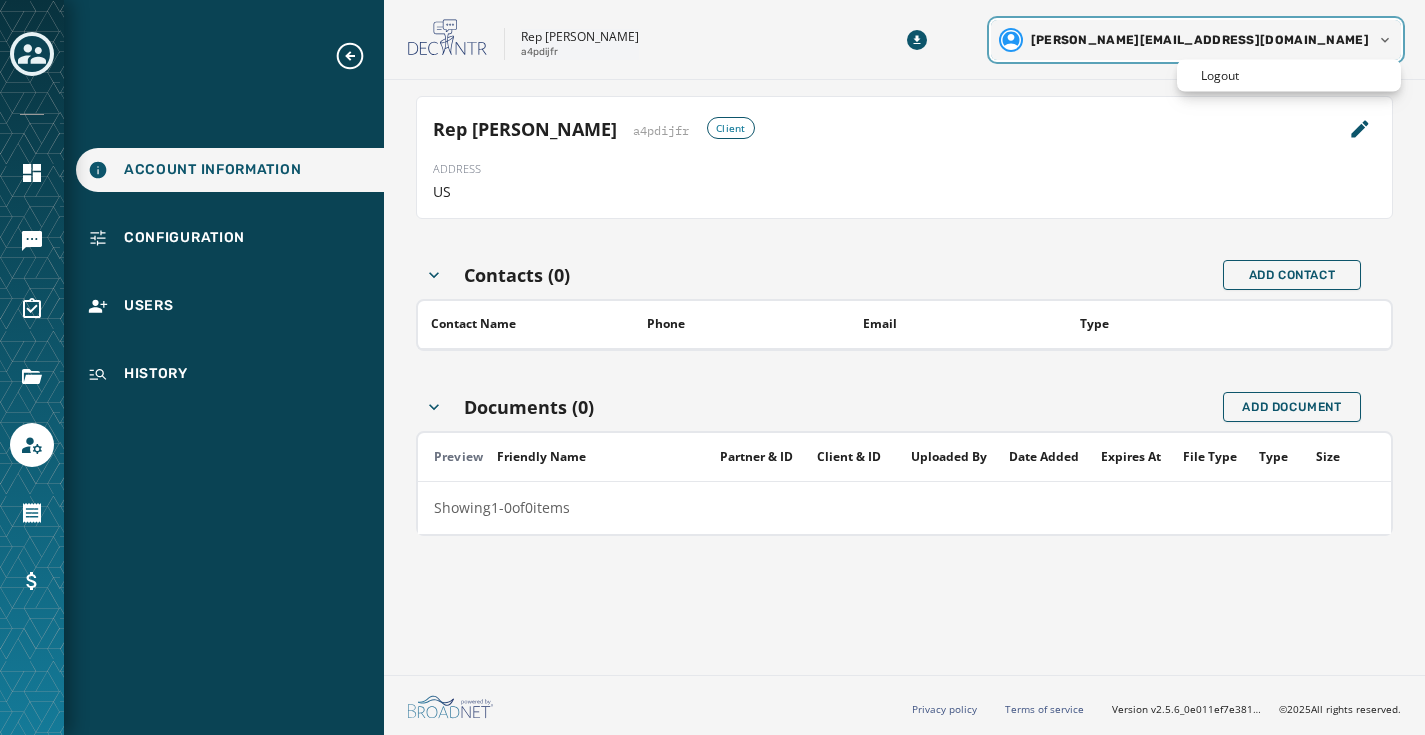click on "Account Information      Configuration      Users      History Skip To Main Content Rep [PERSON_NAME] a4pdijfr [PERSON_NAME][EMAIL_ADDRESS][DOMAIN_NAME] Rep [PERSON_NAME] a4pdijfr Client ADDRESS   US   Contacts   (0) Add Contact Contact Name Phone Email Type   Documents   (0) Add Document Preview Friendly Name Partner & ID Client & ID Uploaded By Date Added Expires At File Type Type Size Showing  1 - 0  of  0  items Privacy policy Terms of service Version   v2.5.6_0e011ef7e381d3ec9a7ace98569441af0c0a6122 ©  2025  All rights reserved.
Logout" at bounding box center [712, 367] 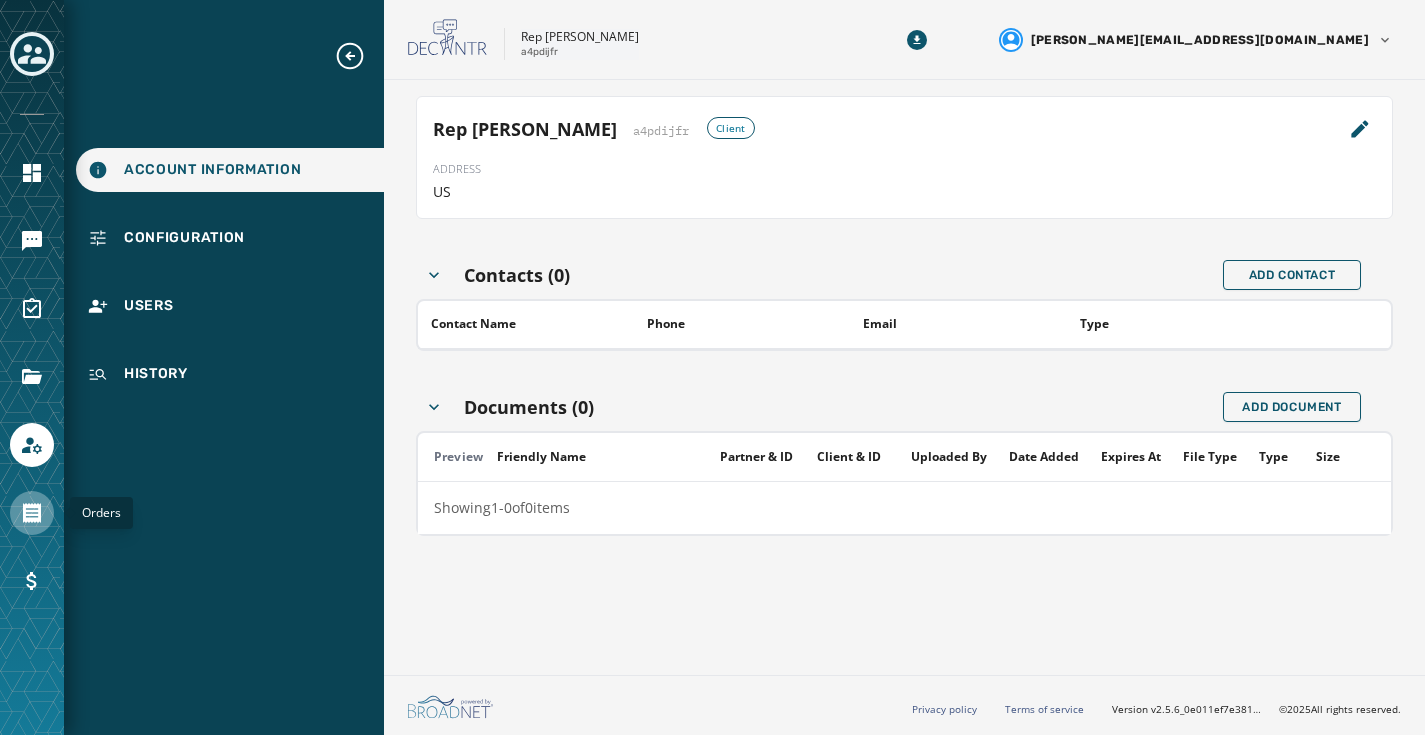 click 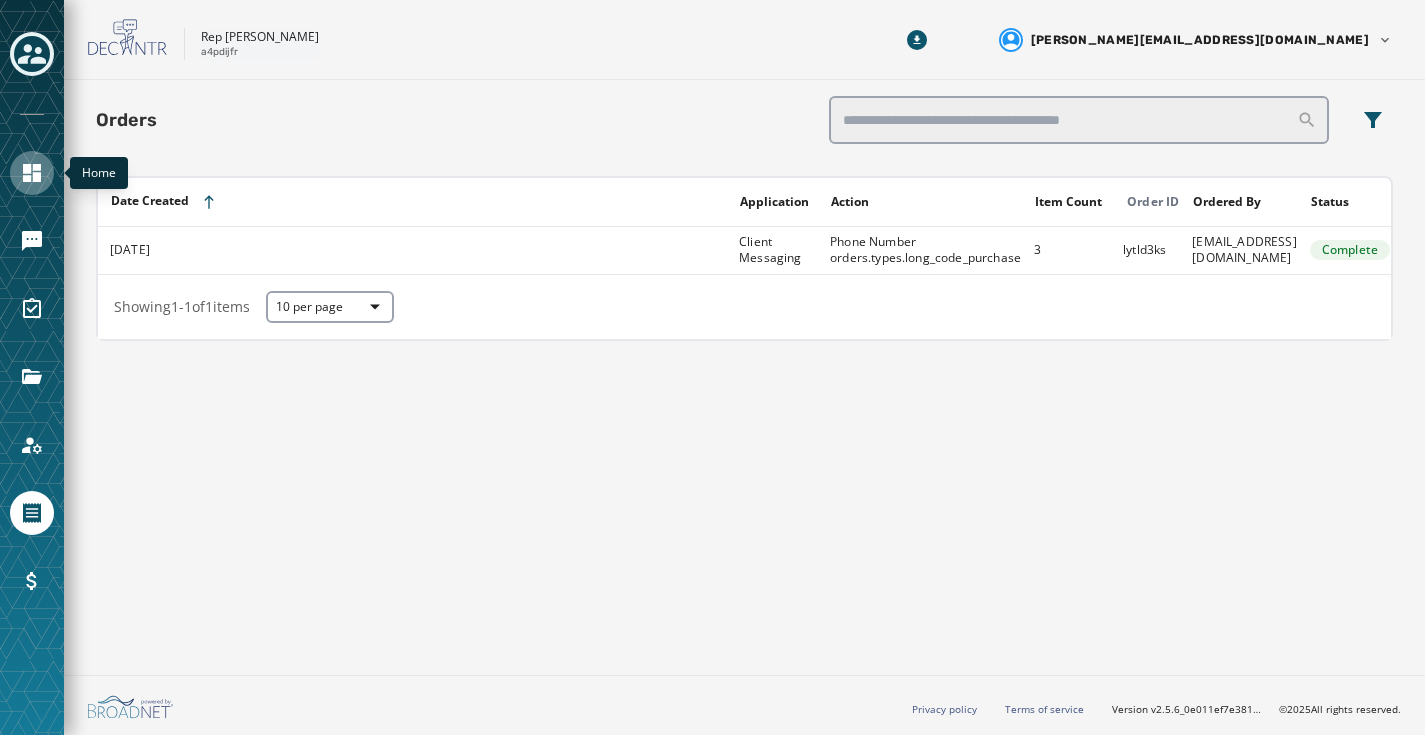 click 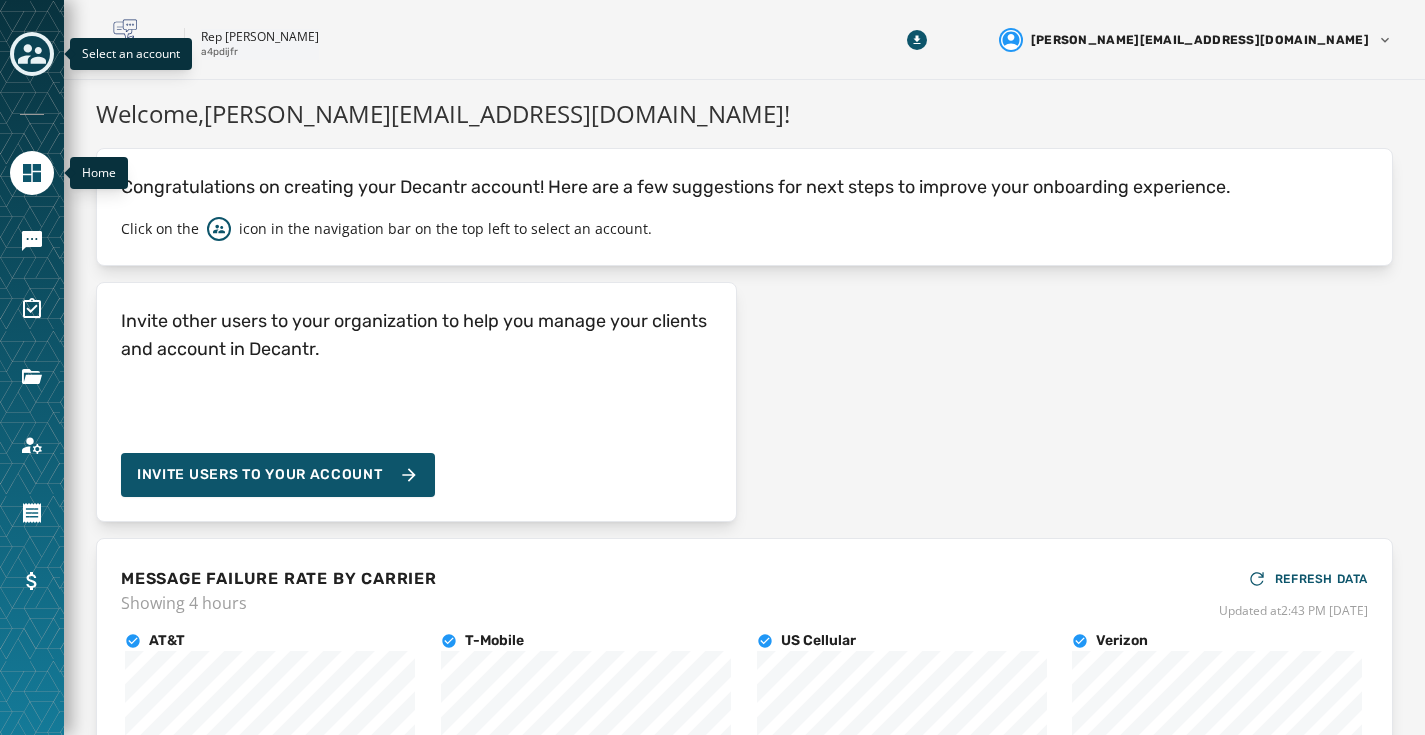click at bounding box center [32, 54] 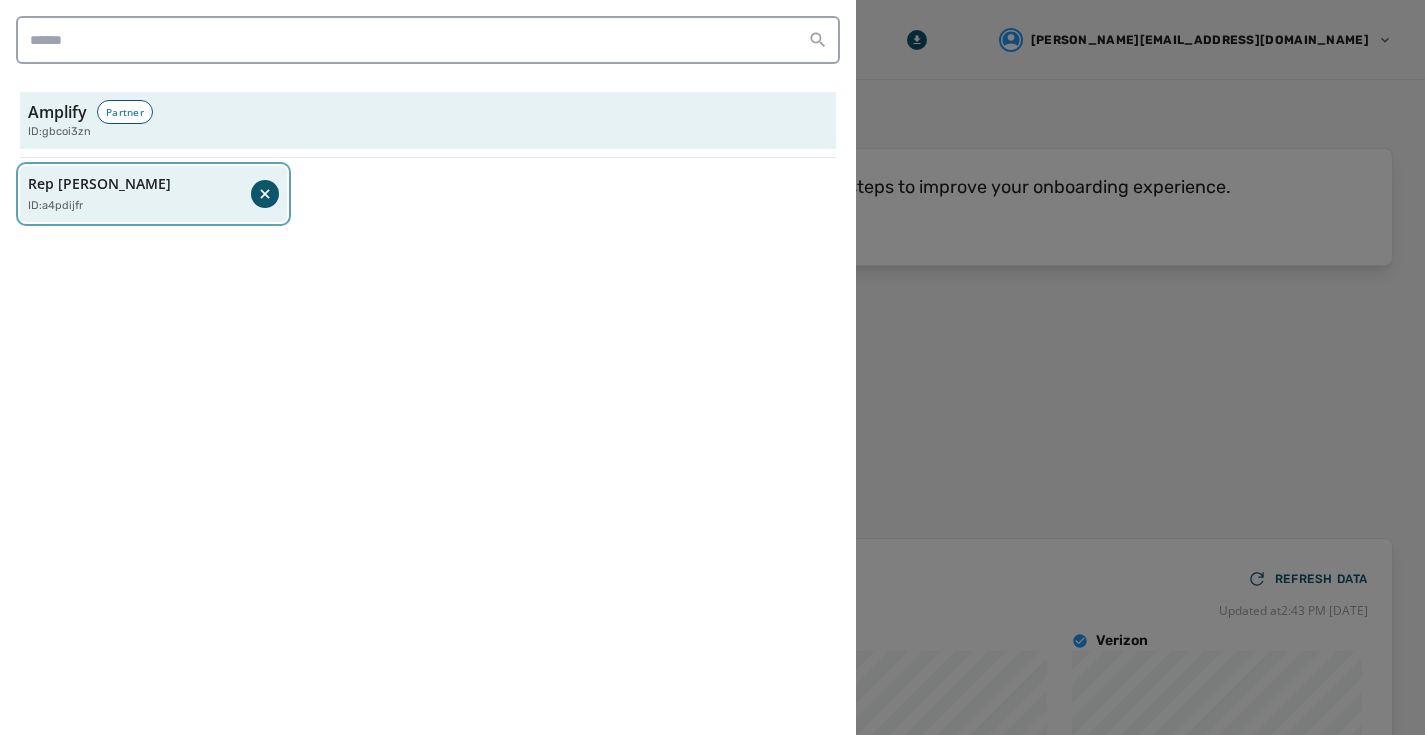 click on "Rep [PERSON_NAME]" at bounding box center (99, 184) 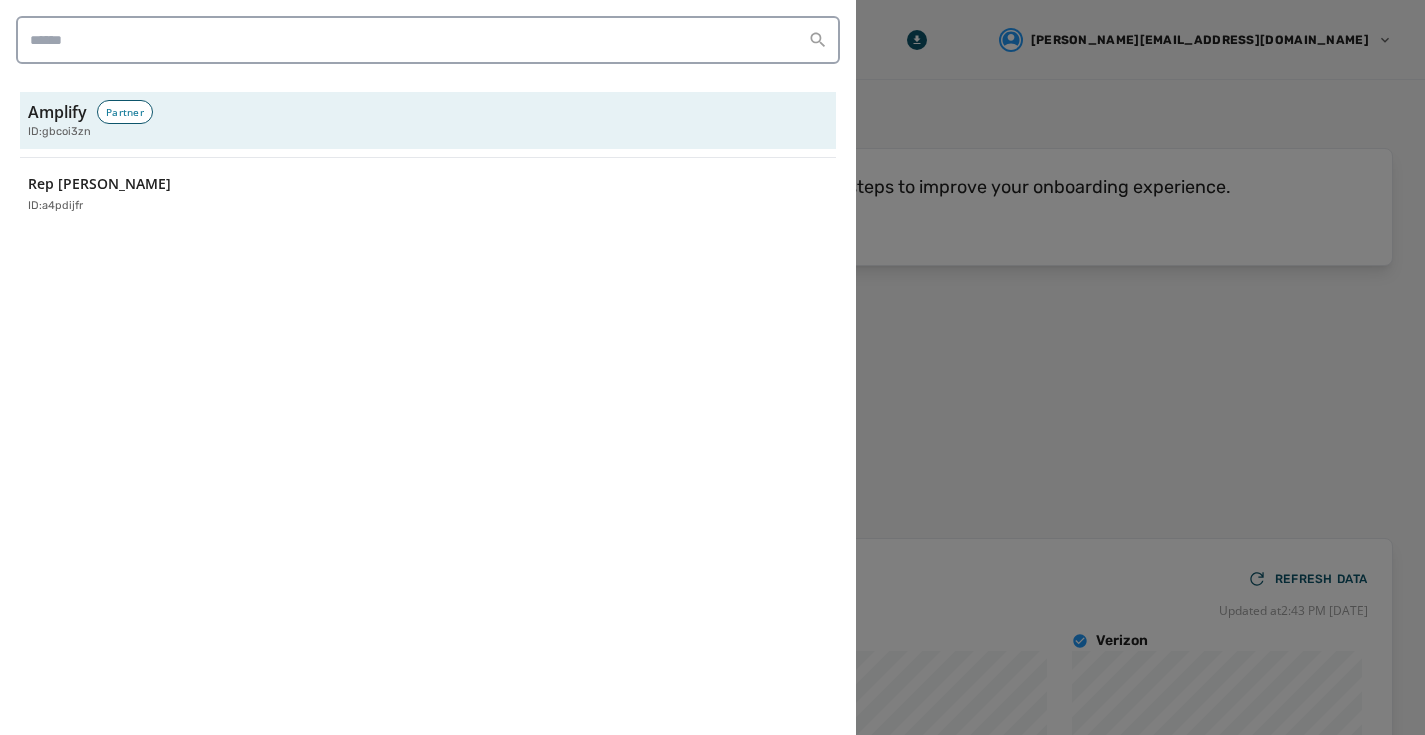 click at bounding box center [712, 367] 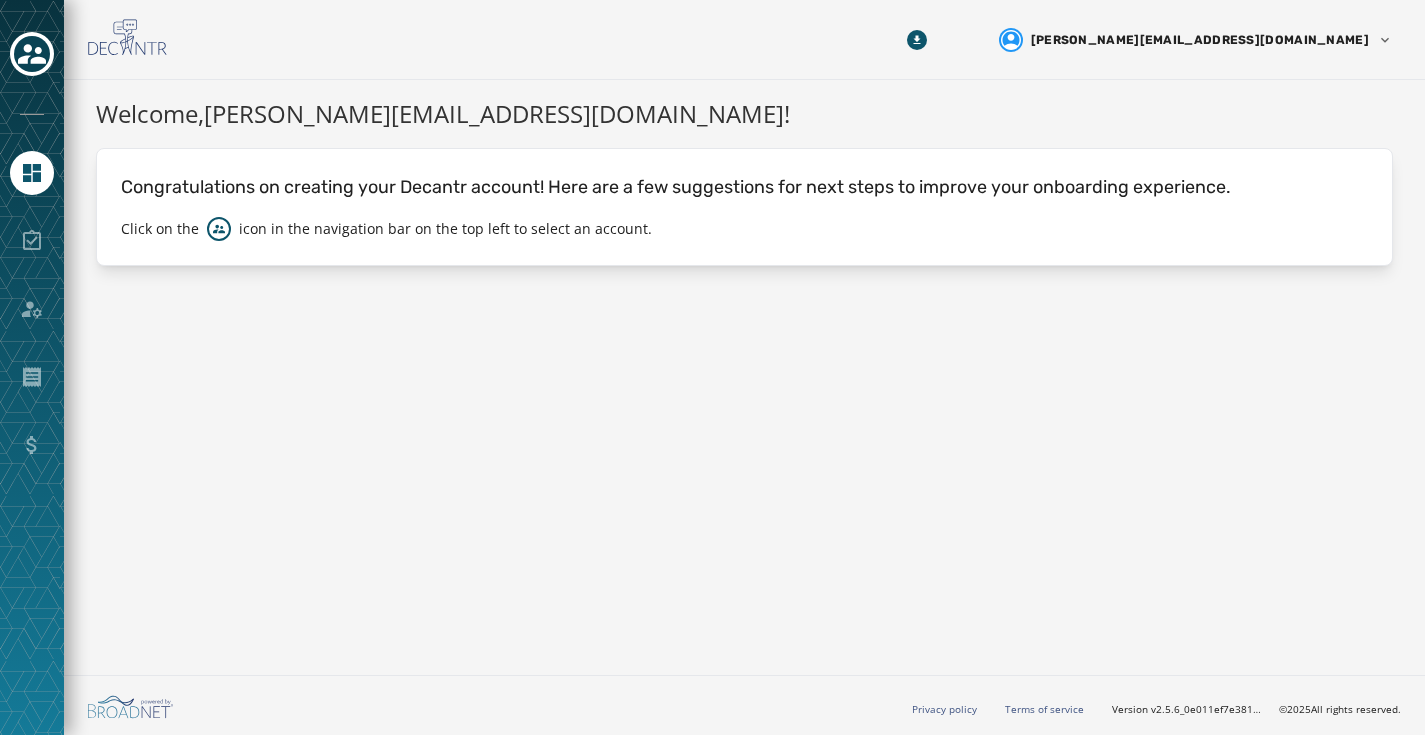 click at bounding box center (32, 367) 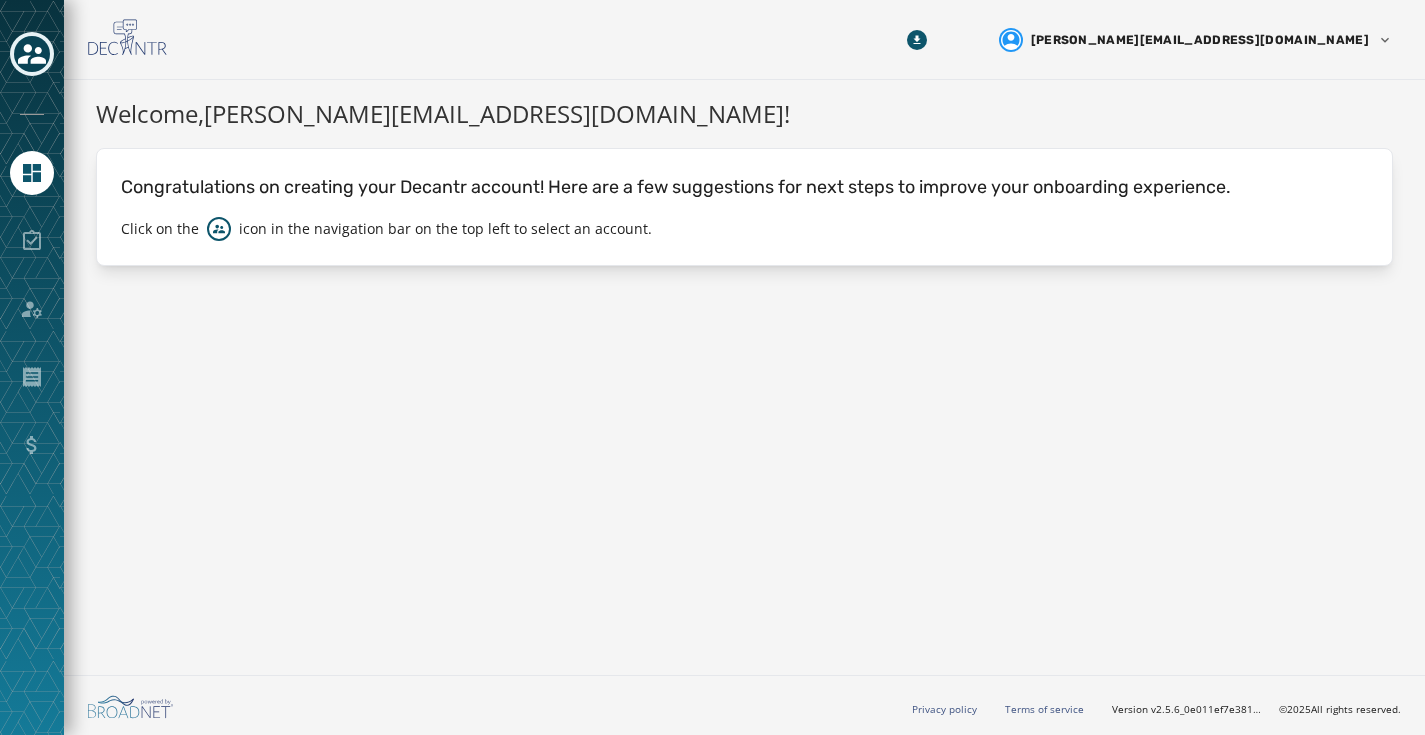 click at bounding box center (32, 54) 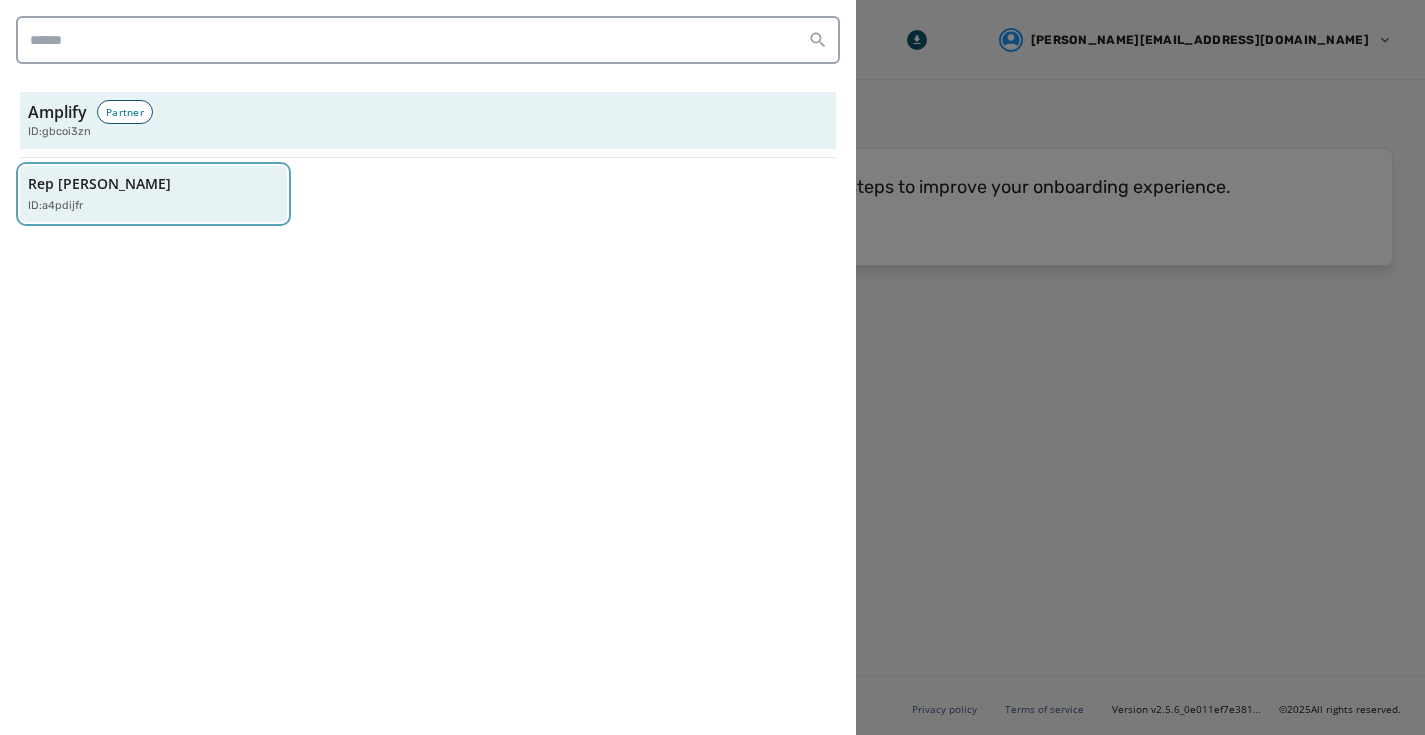 click on "Rep [PERSON_NAME]" at bounding box center [99, 184] 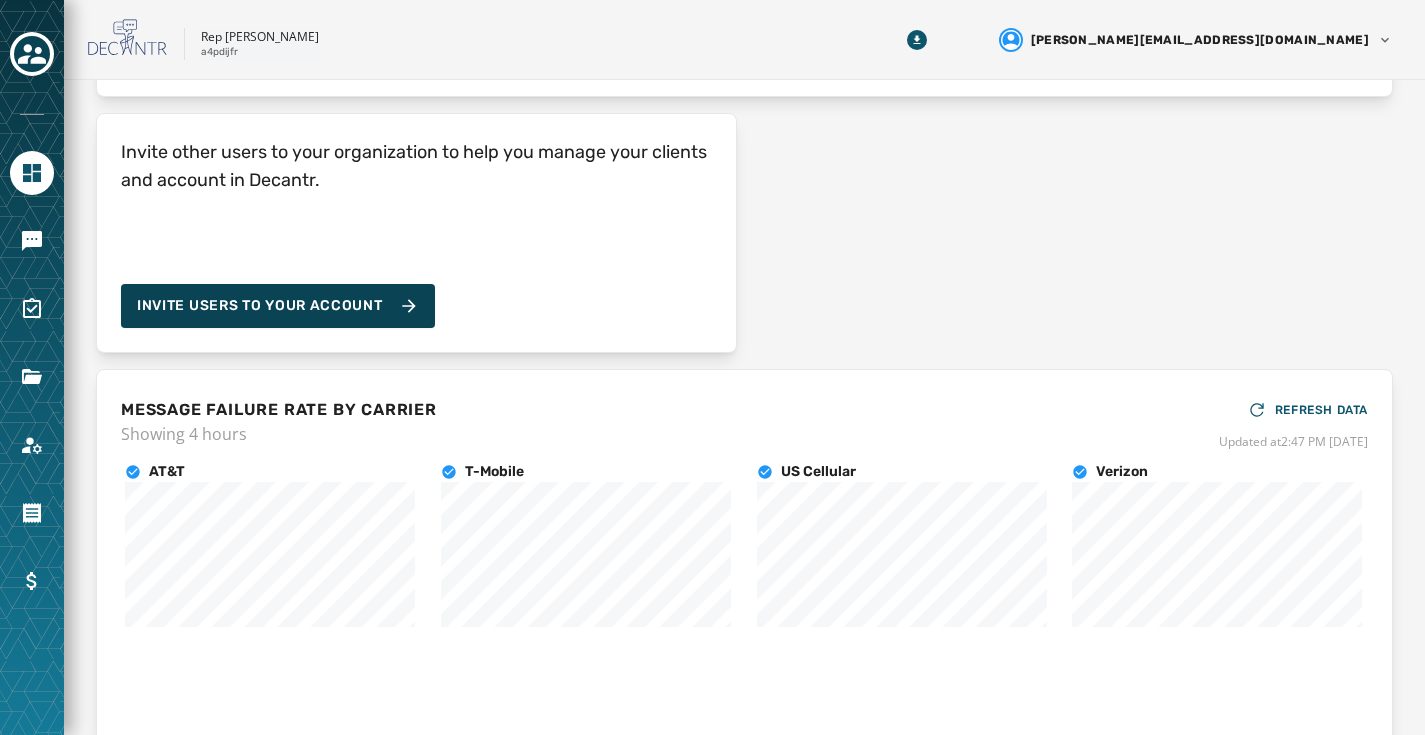 scroll, scrollTop: 170, scrollLeft: 0, axis: vertical 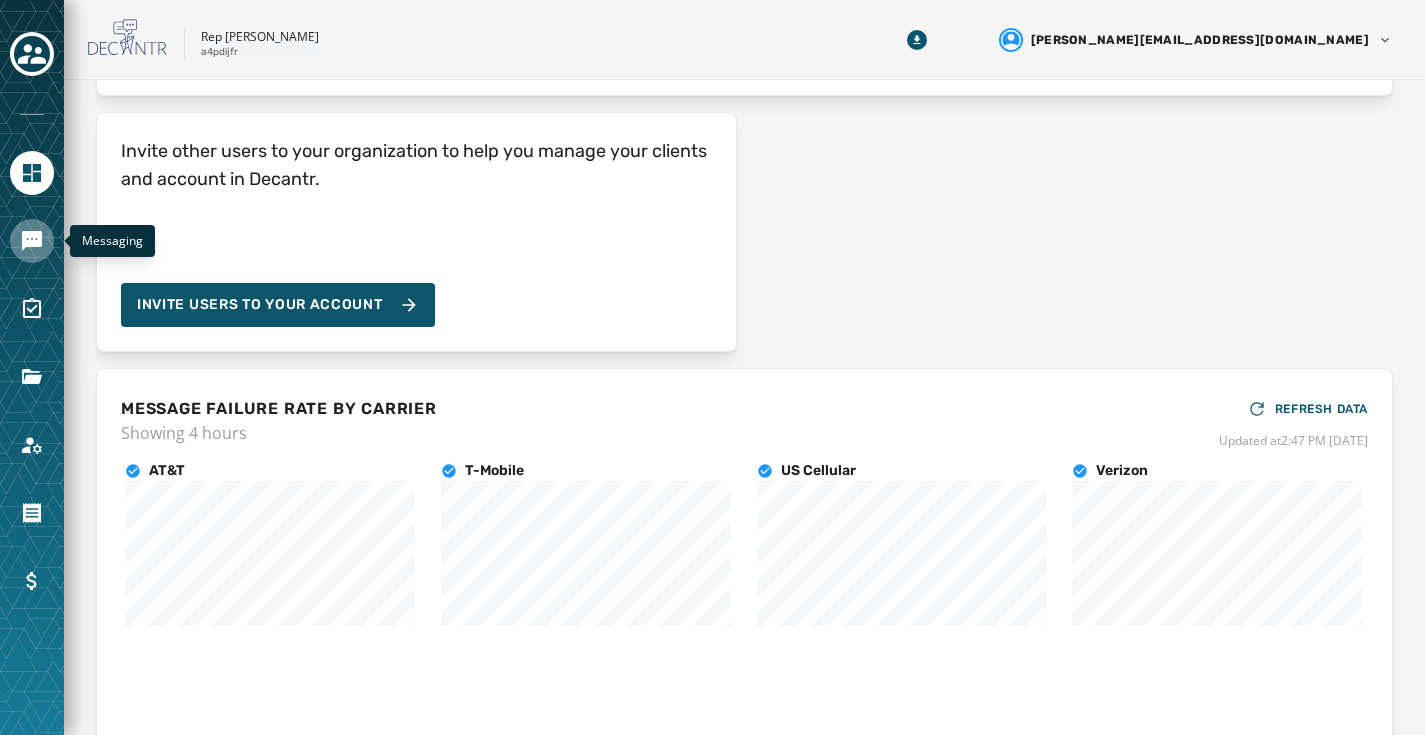 click 